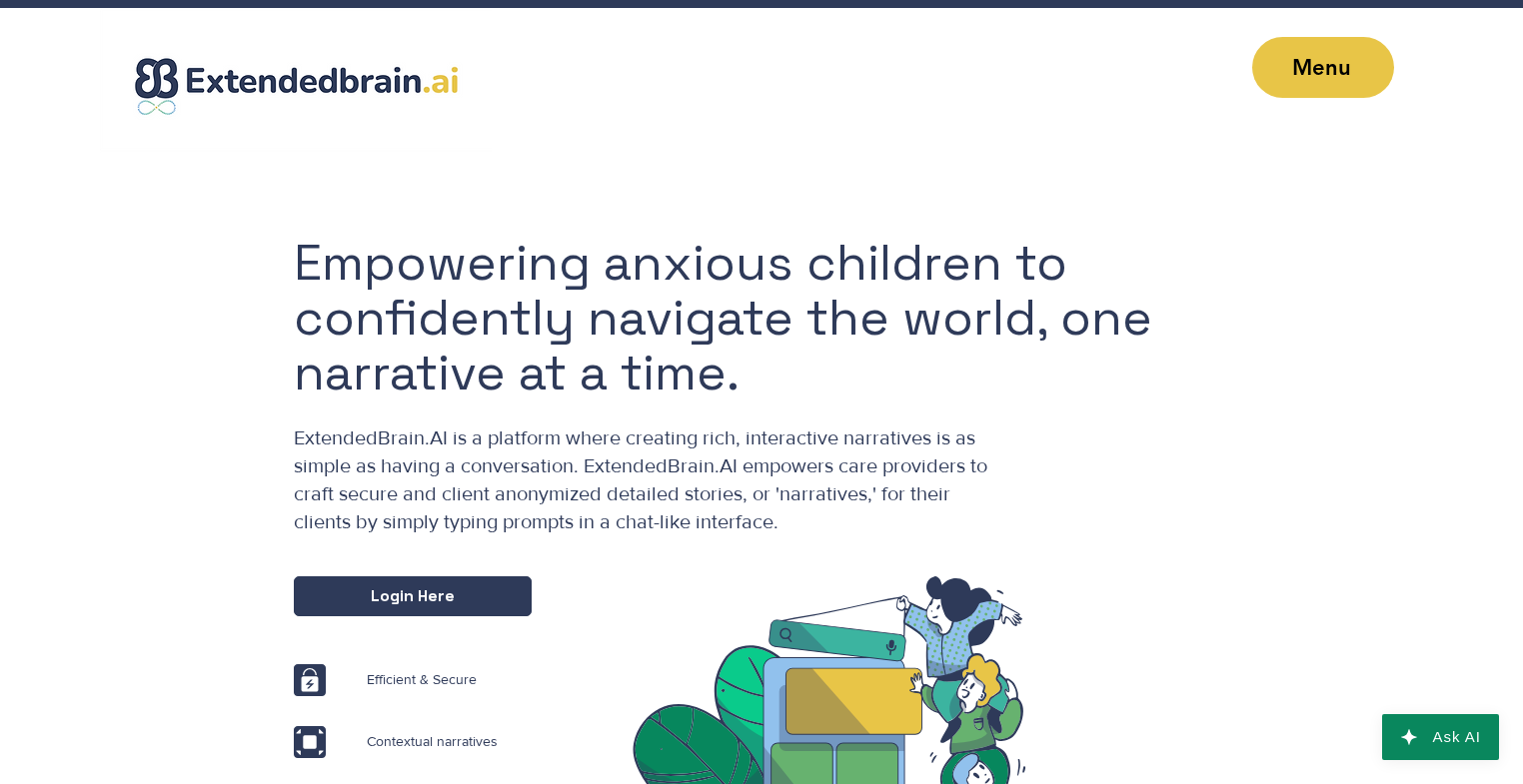 scroll, scrollTop: 0, scrollLeft: 0, axis: both 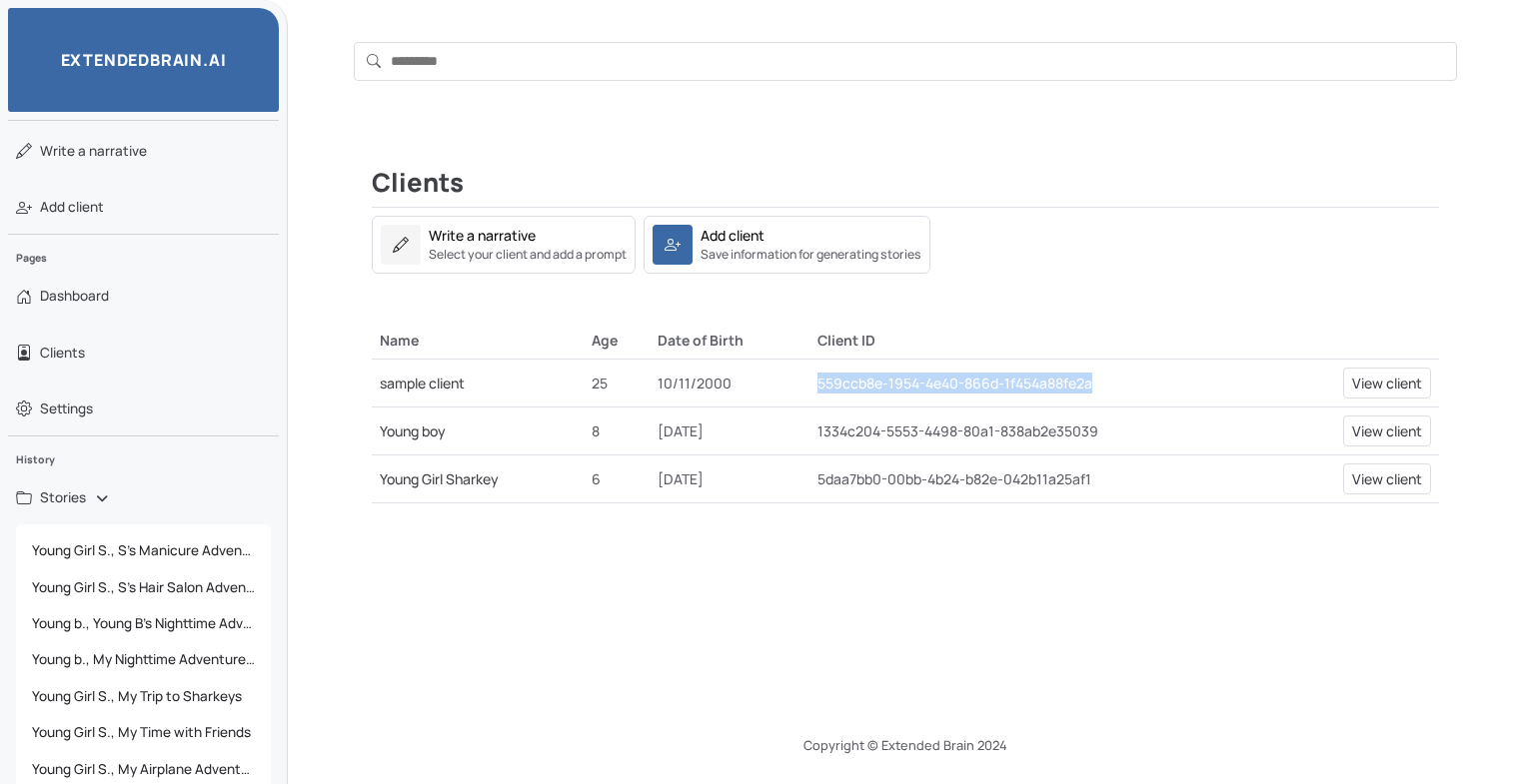 click on "559ccb8e-1954-4e40-866d-1f454a88fe2a" at bounding box center (1042, 383) 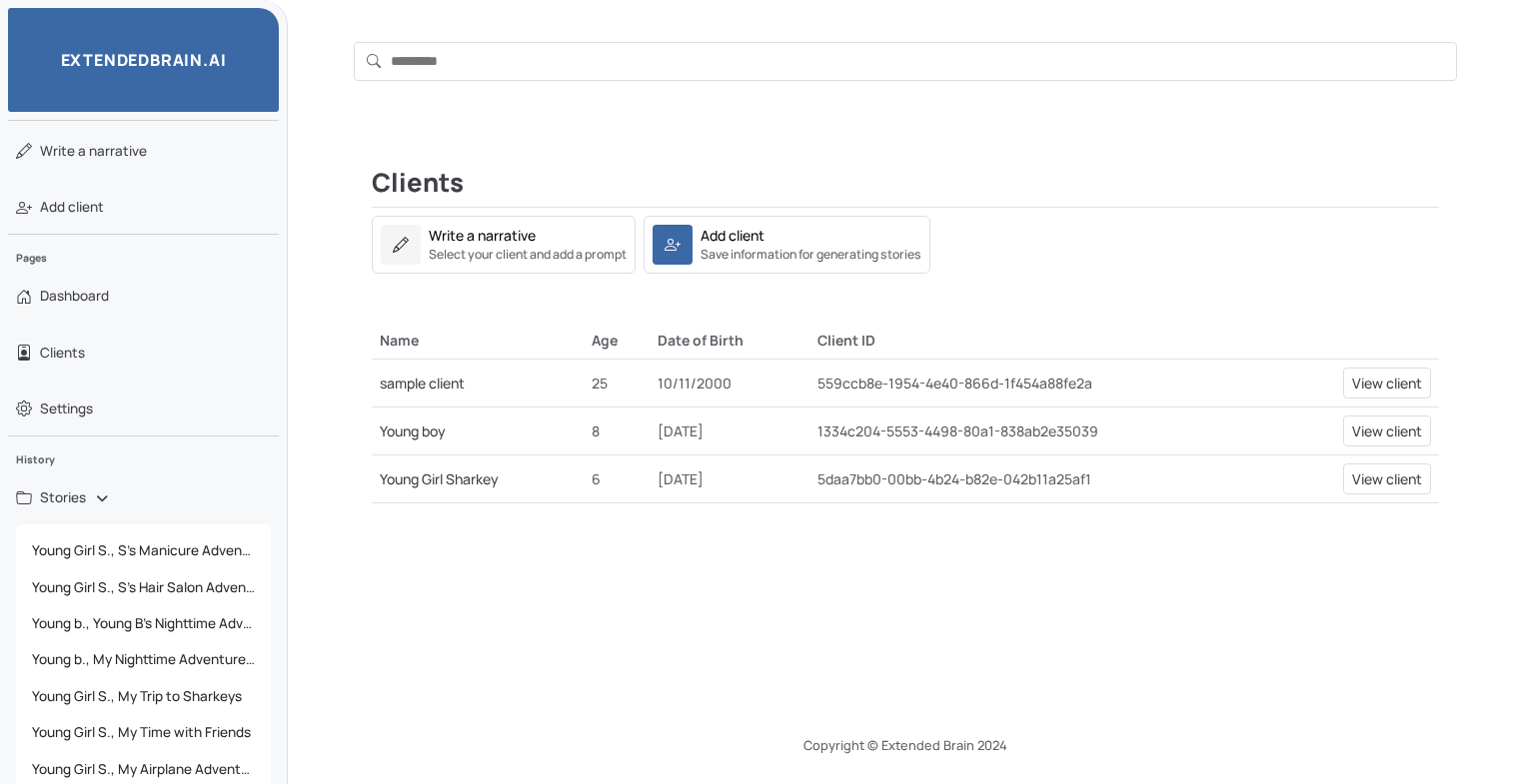 click on "559ccb8e-1954-4e40-866d-1f454a88fe2a" at bounding box center (1042, 383) 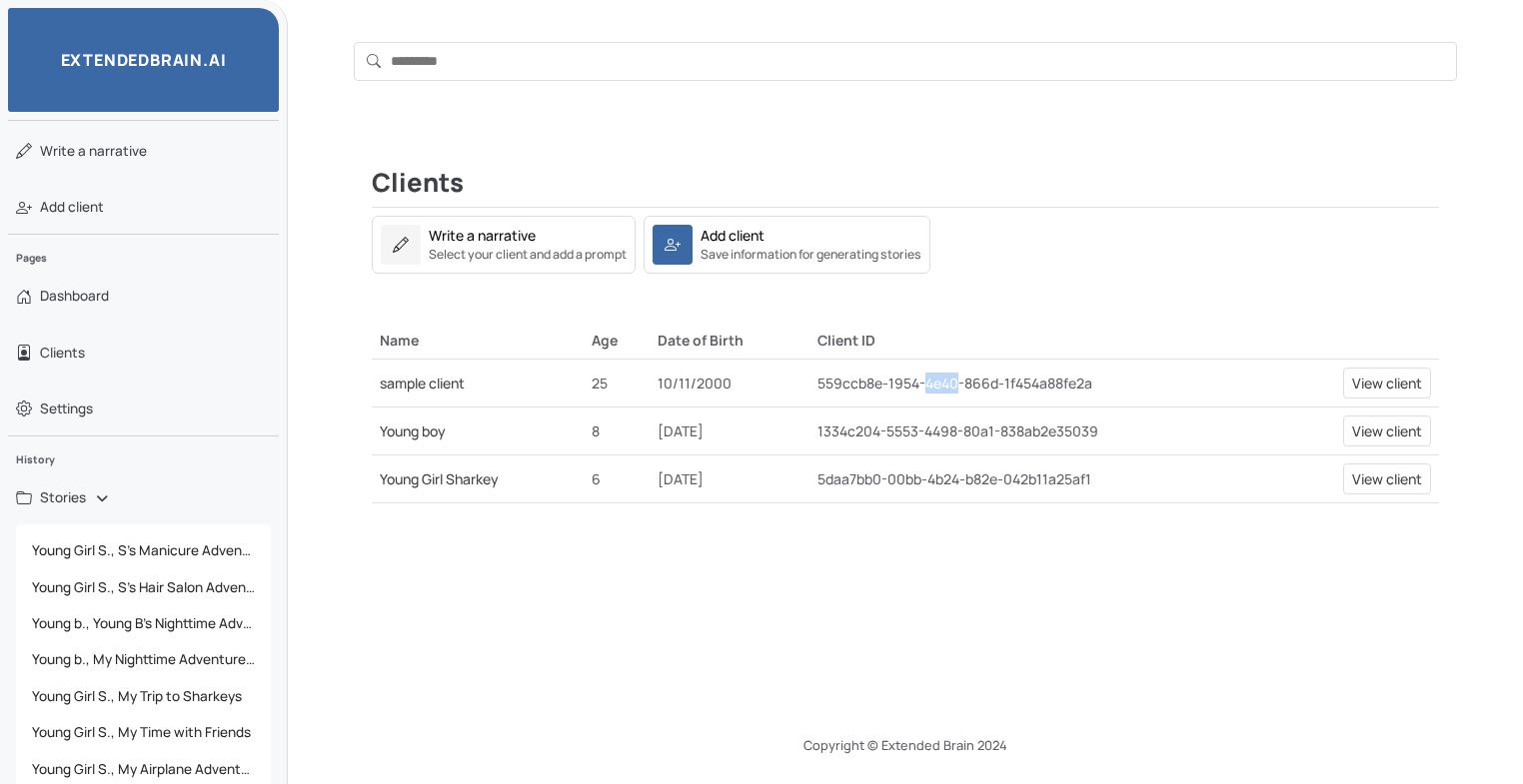 click on "559ccb8e-1954-4e40-866d-1f454a88fe2a" at bounding box center [1042, 383] 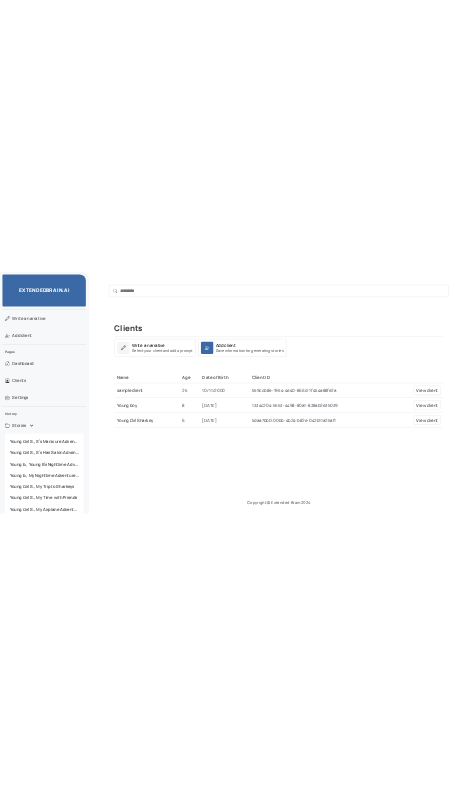 scroll, scrollTop: 18, scrollLeft: 0, axis: vertical 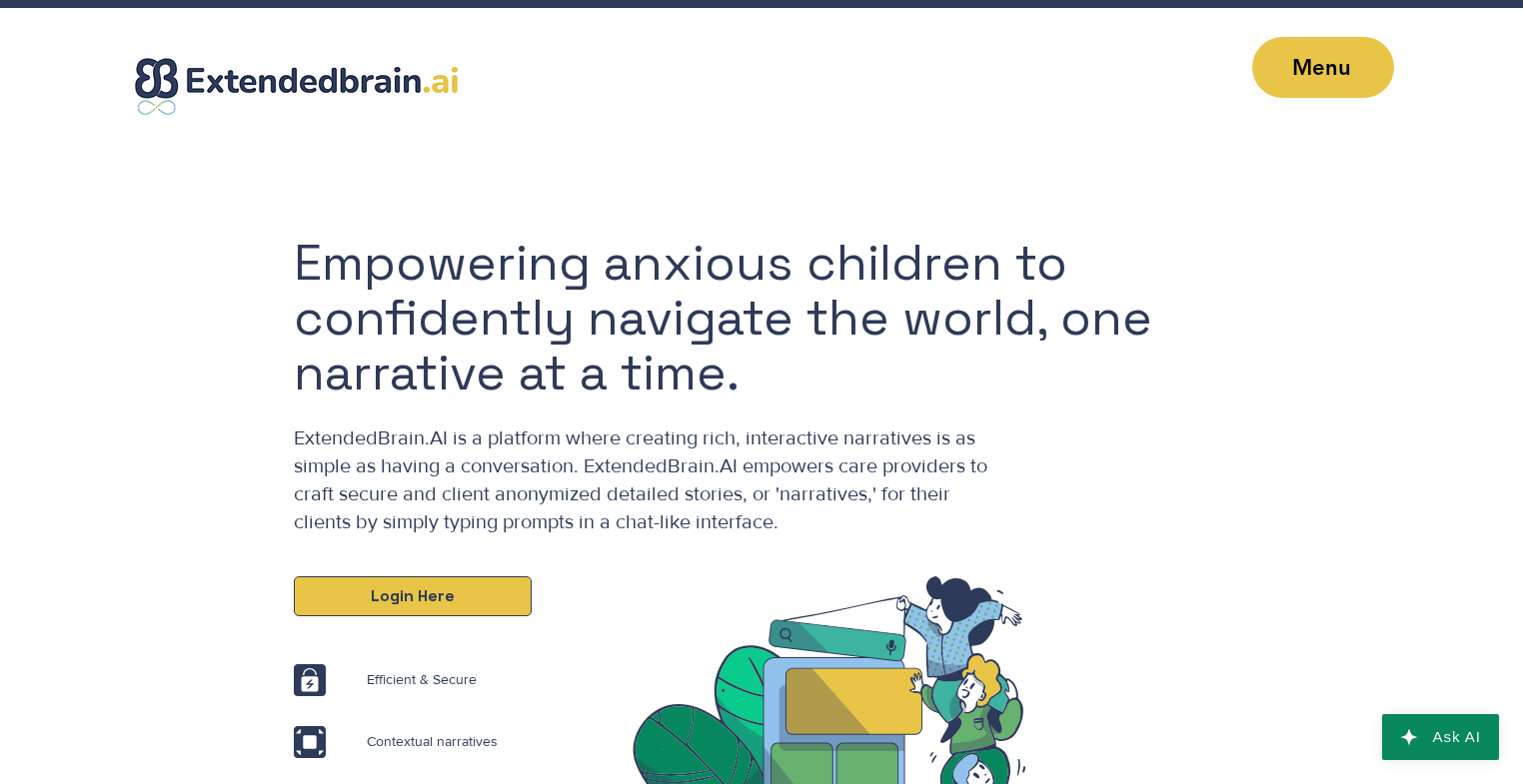 click on "Login Here" at bounding box center [413, 596] 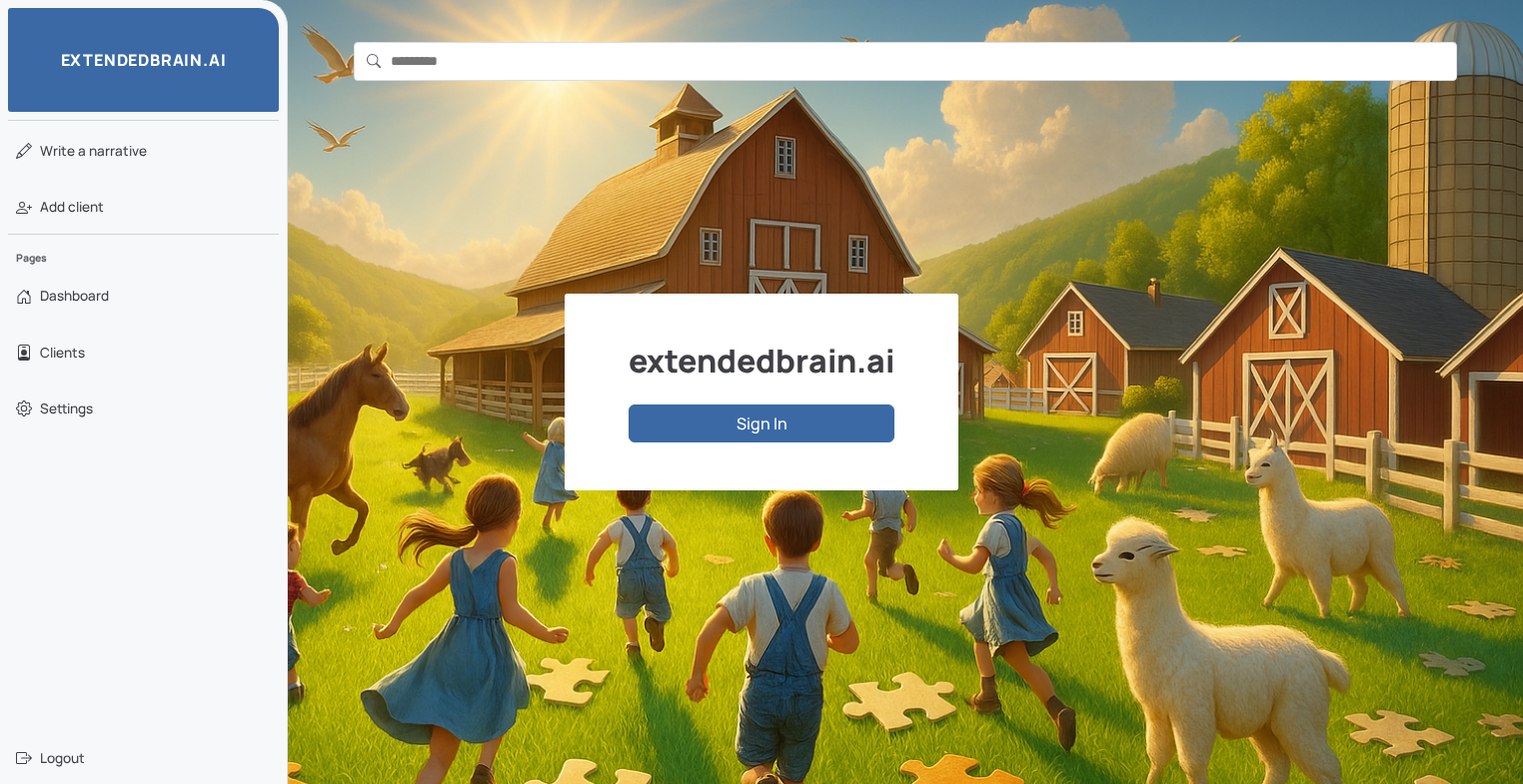scroll, scrollTop: 0, scrollLeft: 0, axis: both 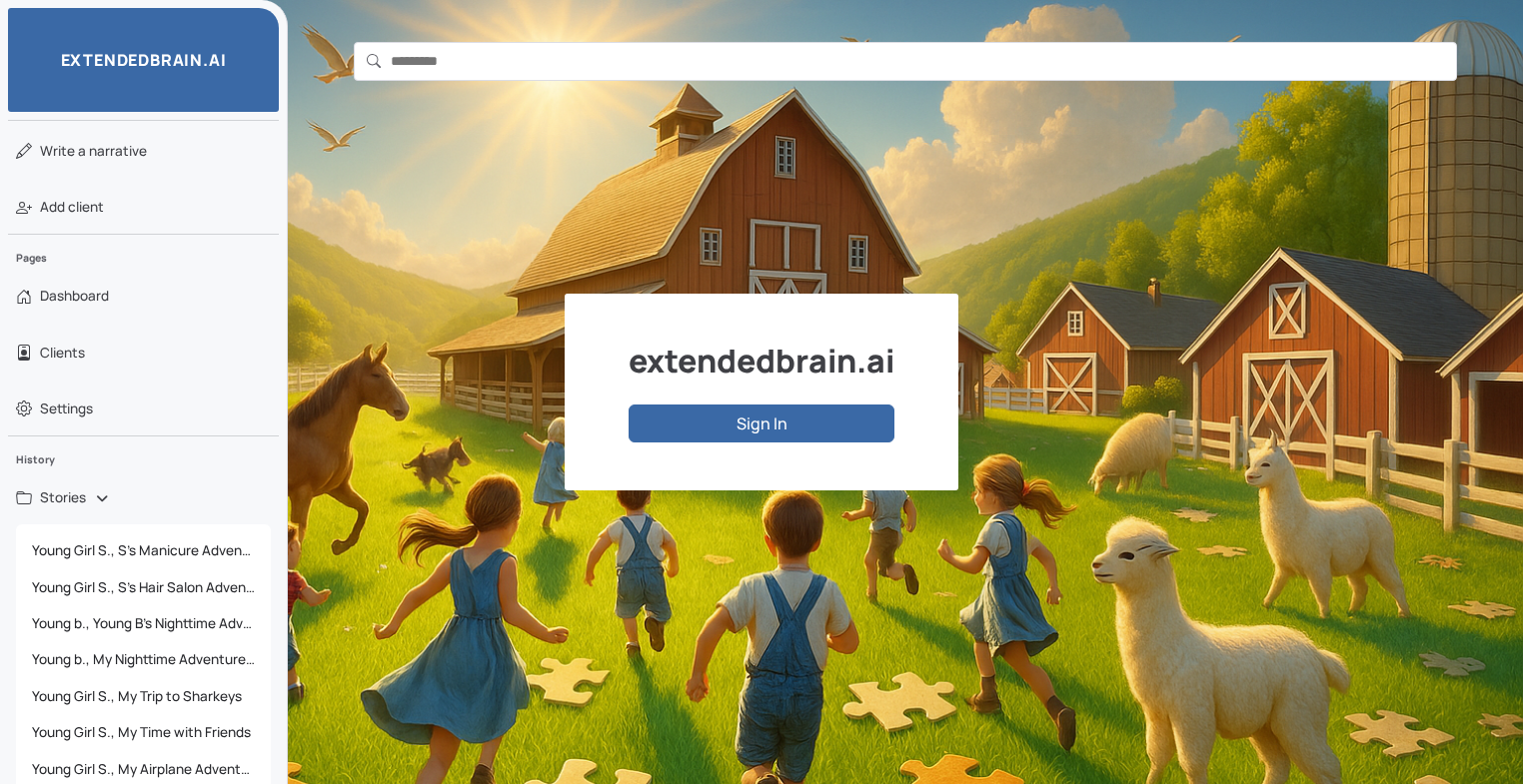 click on "Sign In" at bounding box center (762, 423) 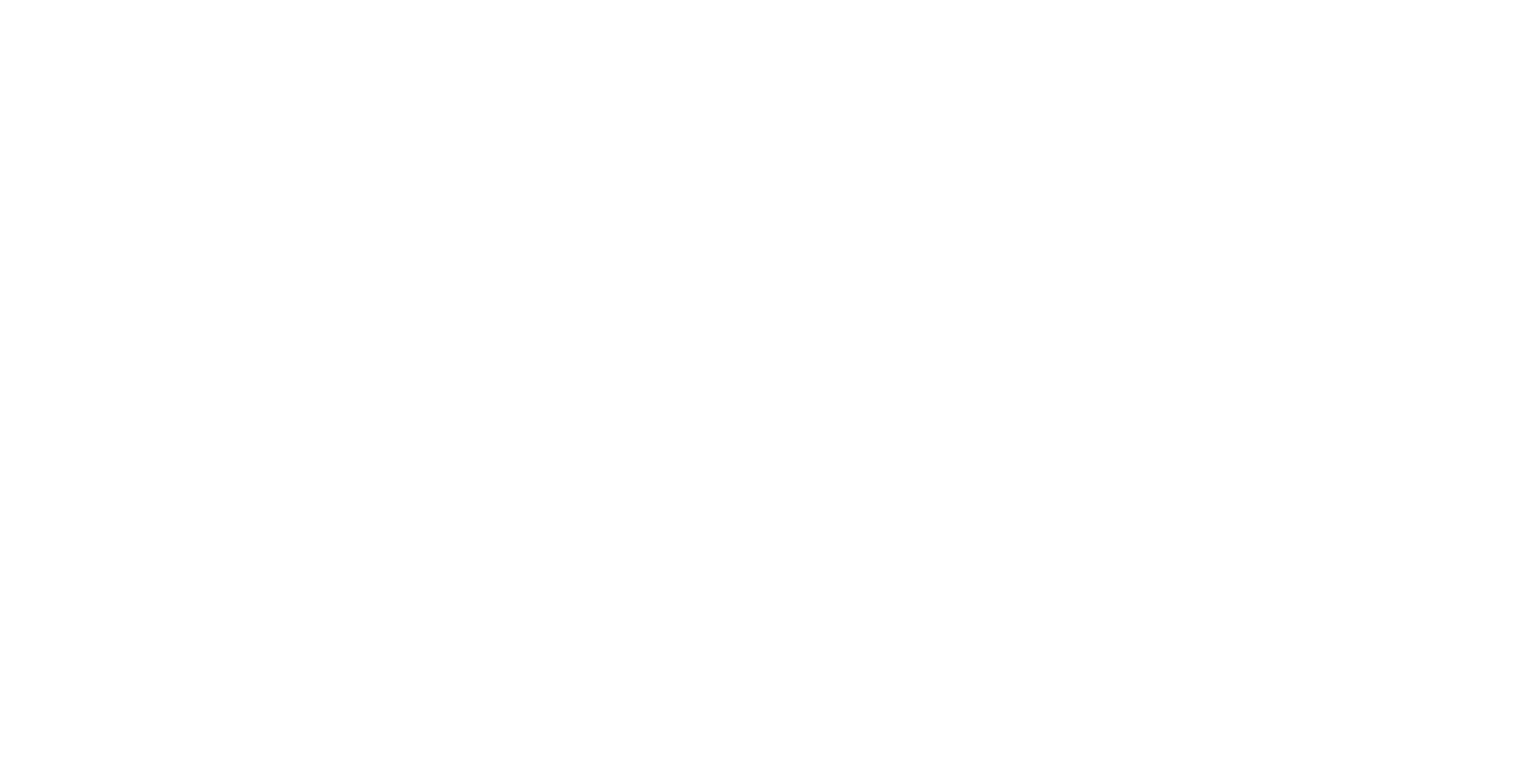 scroll, scrollTop: 0, scrollLeft: 0, axis: both 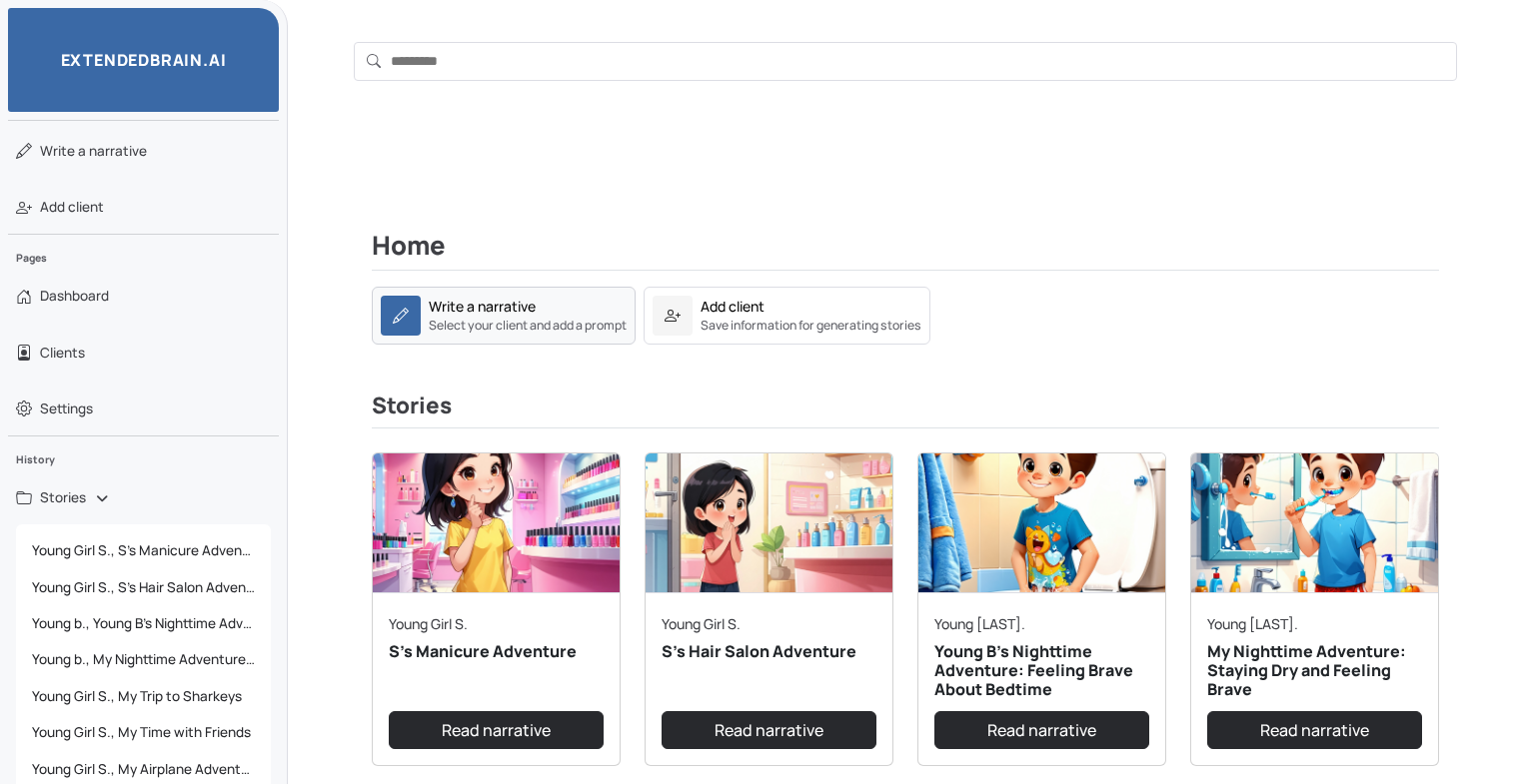 click on "Select your client and add a prompt" at bounding box center [528, 326] 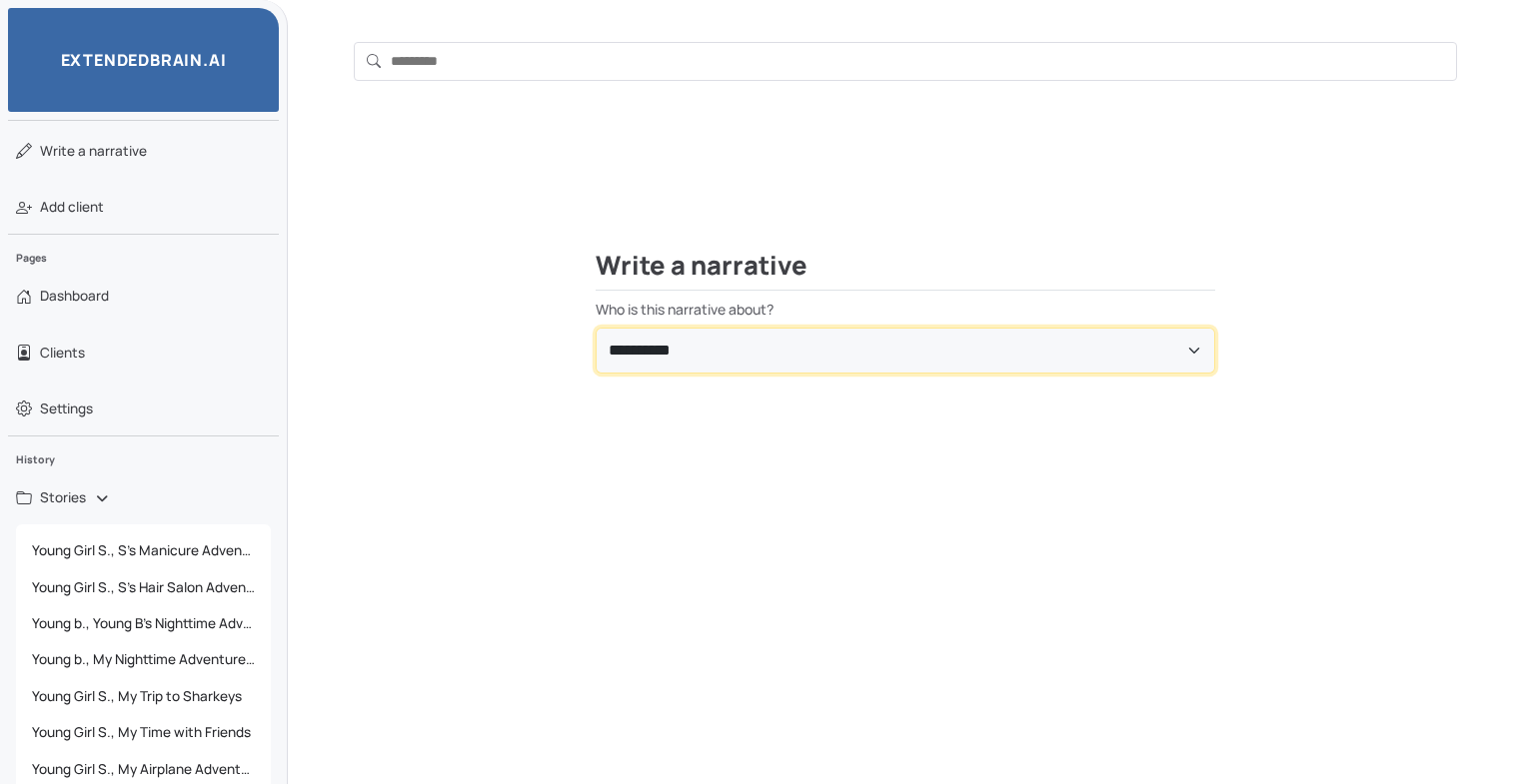 click on "**********" at bounding box center (905, 351) 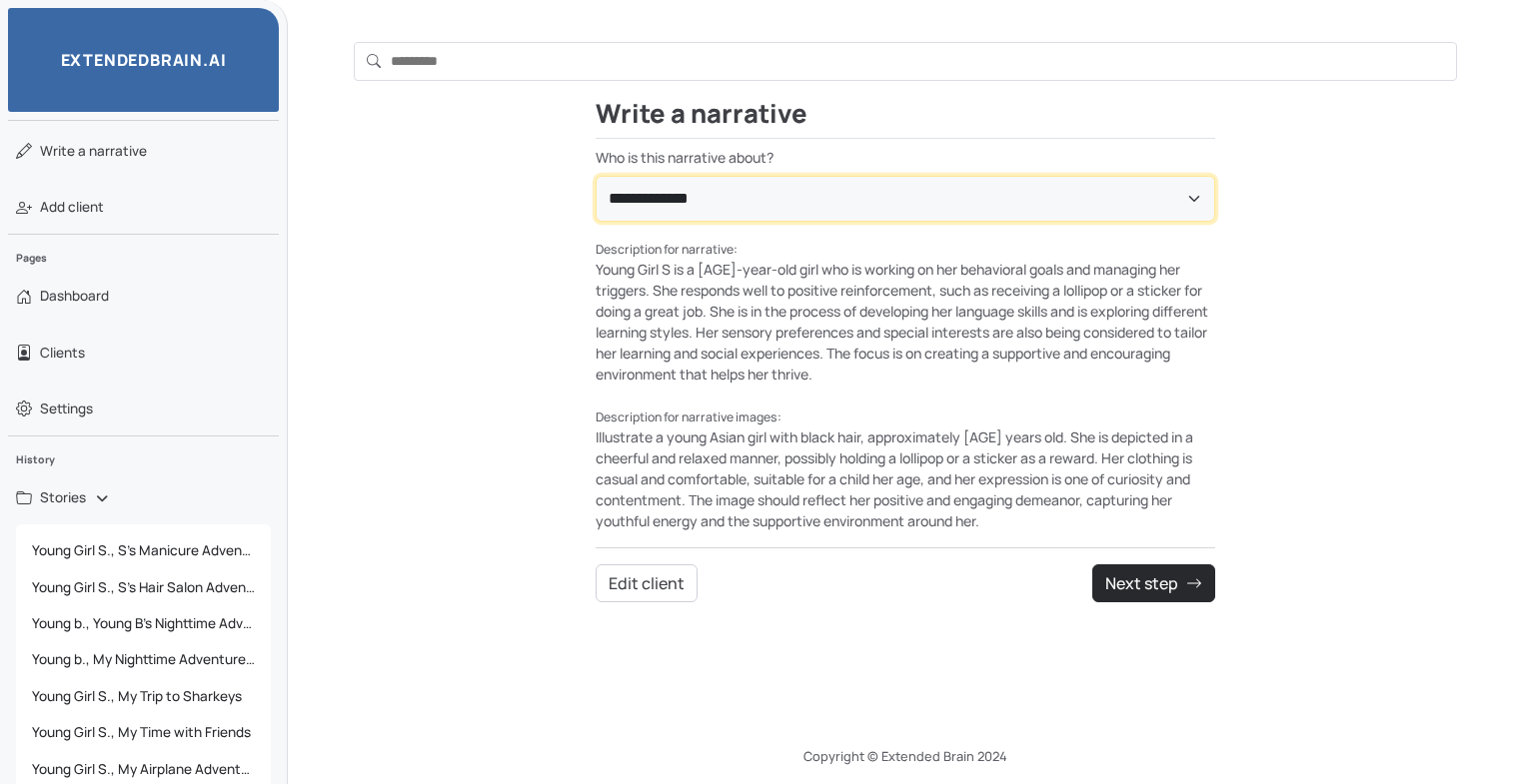 scroll, scrollTop: 162, scrollLeft: 0, axis: vertical 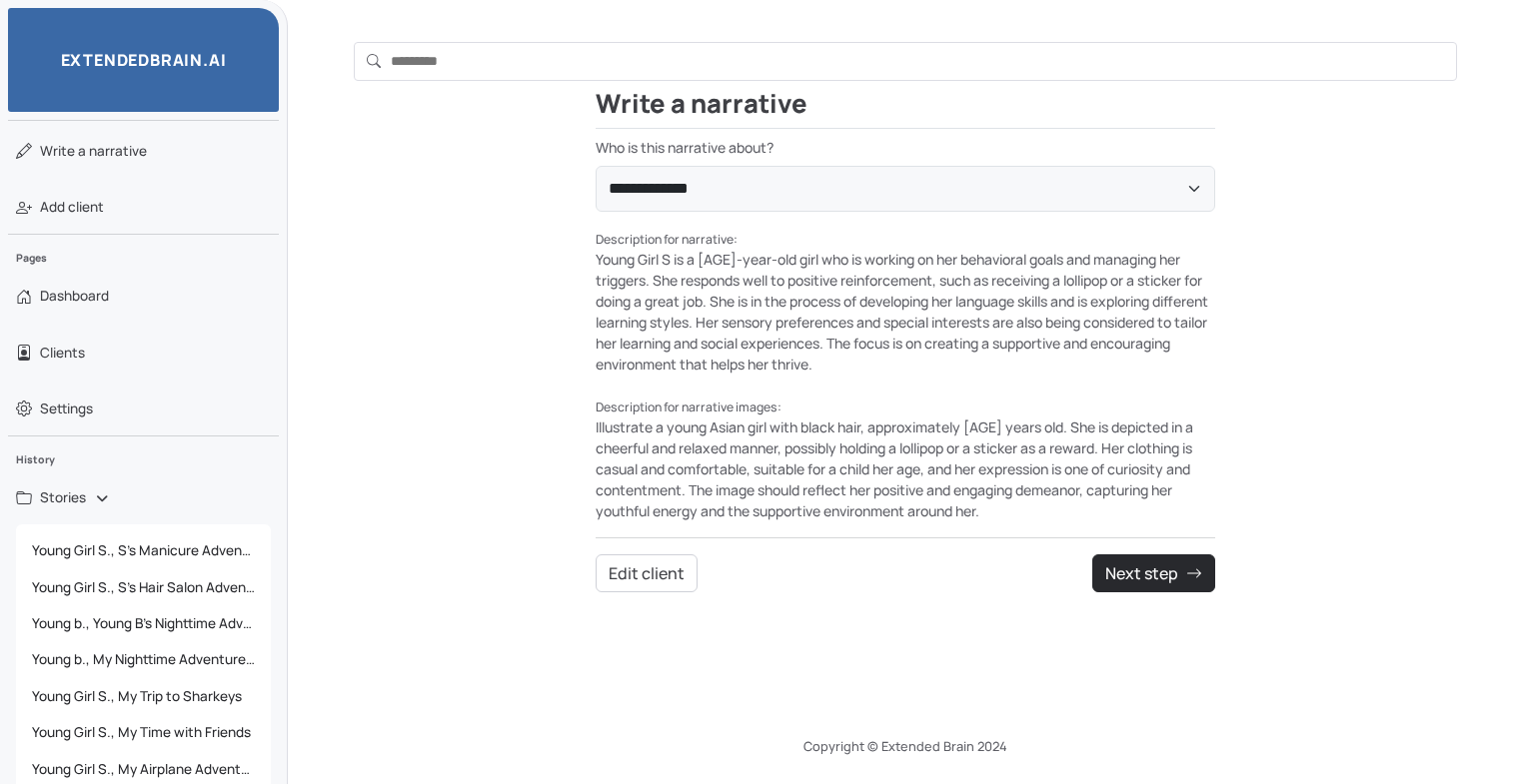 click on "Description for narrative images: Illustrate a young Asian girl with black hair, approximately [AGE] years old. She is depicted in a cheerful and relaxed manner, possibly holding a lollipop or a sticker as a reward. Her clothing is casual and comfortable, suitable for a child her age, and her expression is one of curiosity and contentment. The image should reflect her positive and engaging demeanor, capturing her youthful energy and the supportive environment around her." at bounding box center (905, 458) 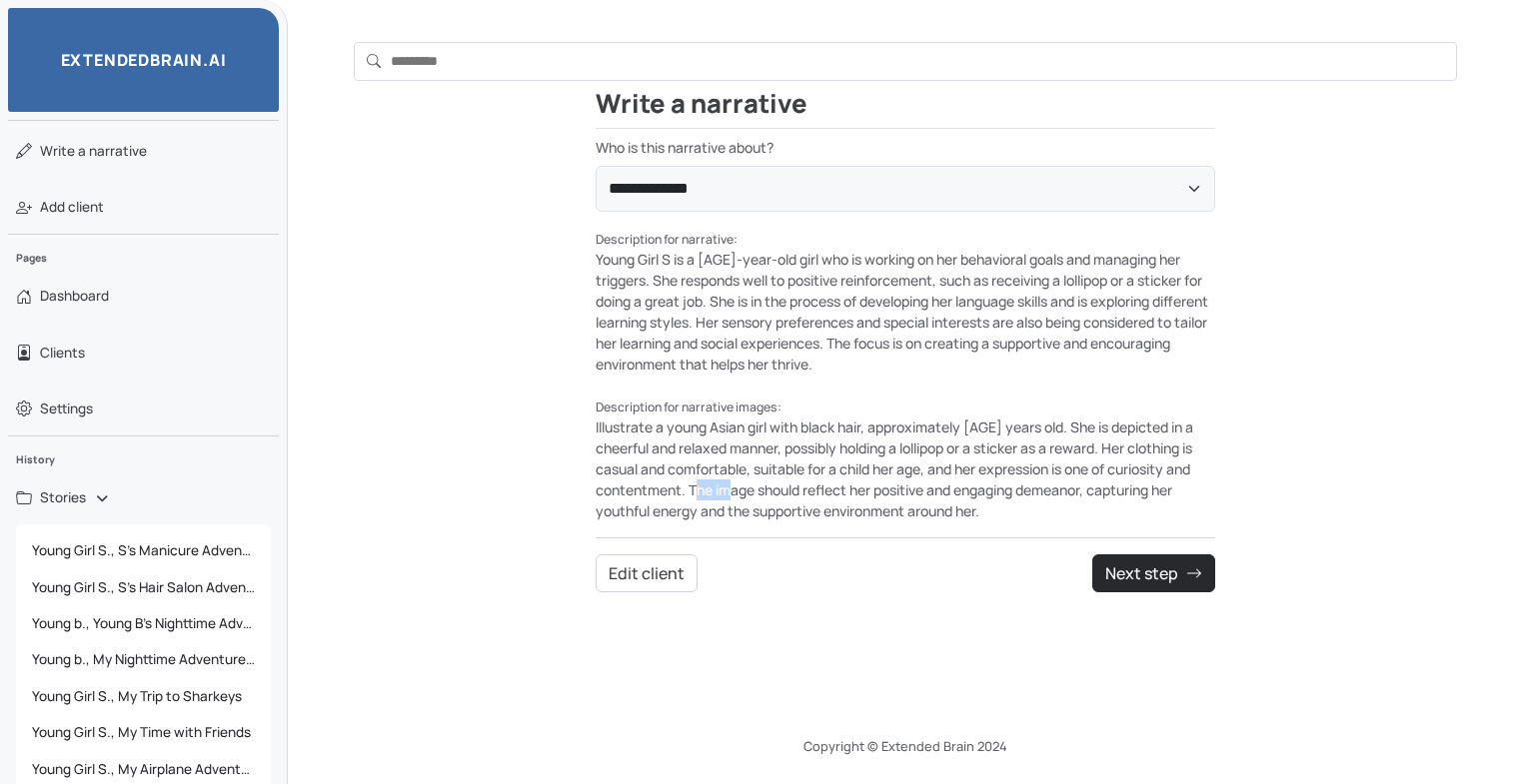 click on "Description for narrative images: Illustrate a young Asian girl with black hair, approximately [AGE] years old. She is depicted in a cheerful and relaxed manner, possibly holding a lollipop or a sticker as a reward. Her clothing is casual and comfortable, suitable for a child her age, and her expression is one of curiosity and contentment. The image should reflect her positive and engaging demeanor, capturing her youthful energy and the supportive environment around her." at bounding box center [905, 458] 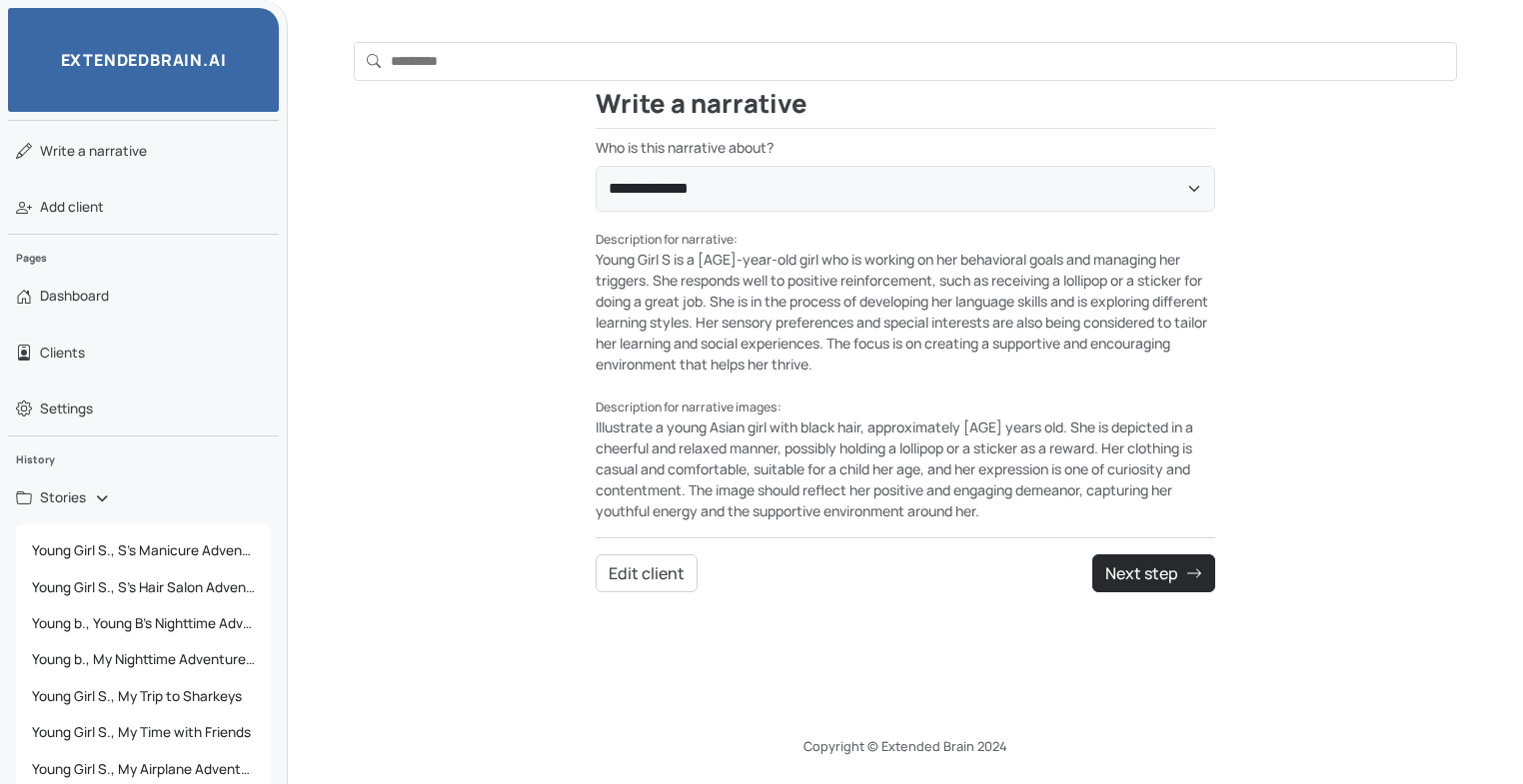 click on "Description for narrative images: Illustrate a young Asian girl with black hair, approximately [AGE] years old. She is depicted in a cheerful and relaxed manner, possibly holding a lollipop or a sticker as a reward. Her clothing is casual and comfortable, suitable for a child her age, and her expression is one of curiosity and contentment. The image should reflect her positive and engaging demeanor, capturing her youthful energy and the supportive environment around her." at bounding box center (905, 458) 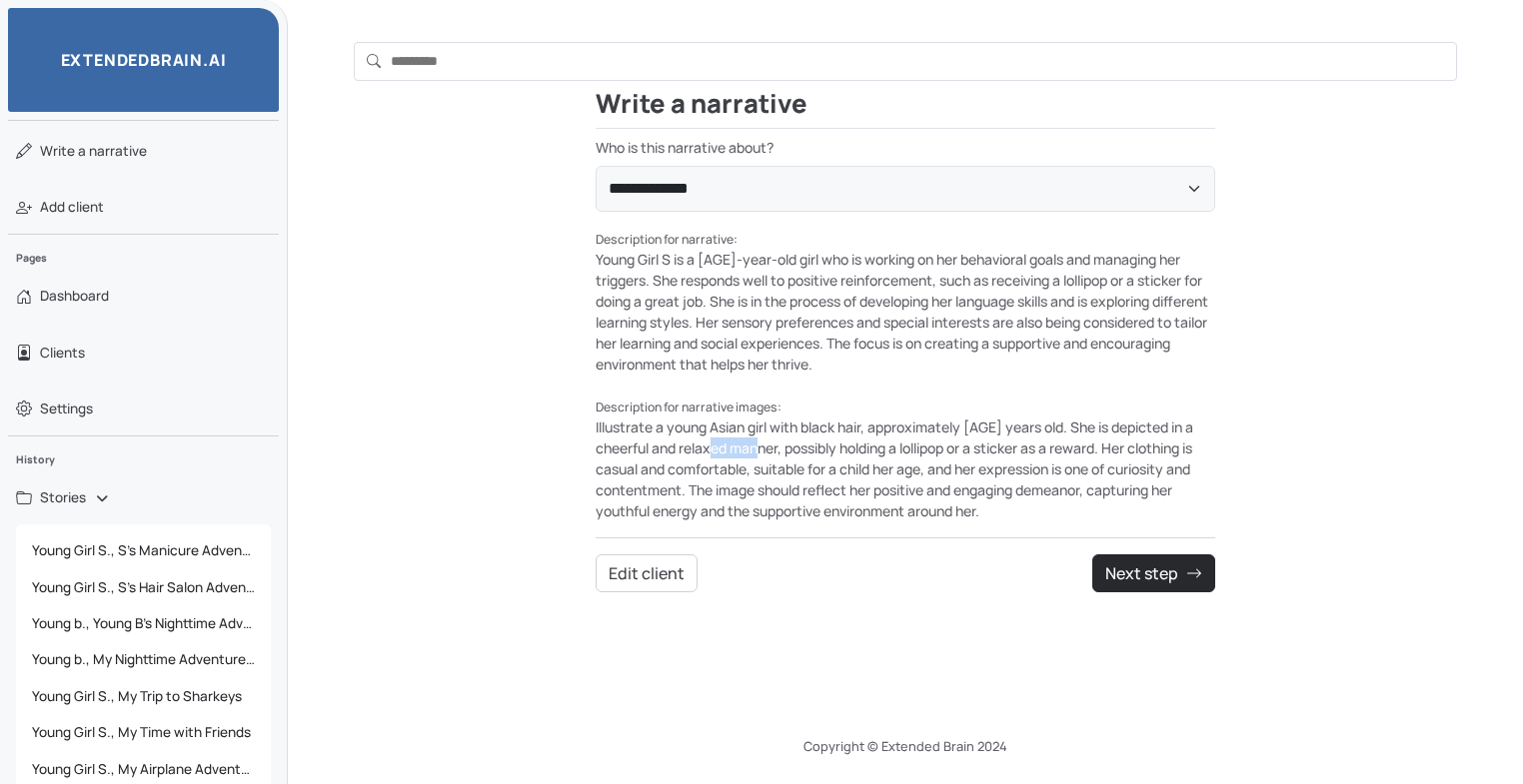 click on "Description for narrative images: Illustrate a young Asian girl with black hair, approximately [AGE] years old. She is depicted in a cheerful and relaxed manner, possibly holding a lollipop or a sticker as a reward. Her clothing is casual and comfortable, suitable for a child her age, and her expression is one of curiosity and contentment. The image should reflect her positive and engaging demeanor, capturing her youthful energy and the supportive environment around her." at bounding box center (905, 458) 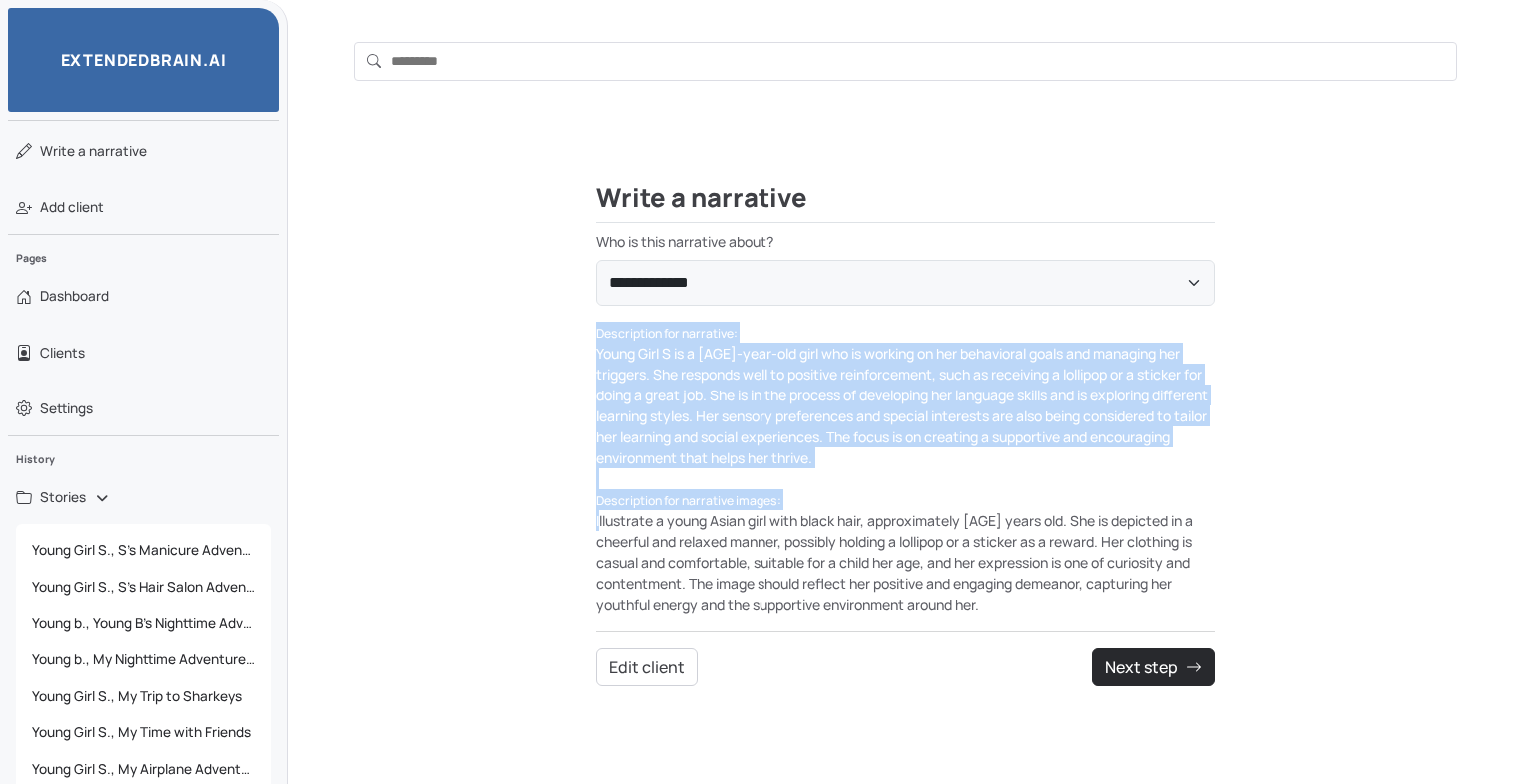 scroll, scrollTop: 0, scrollLeft: 0, axis: both 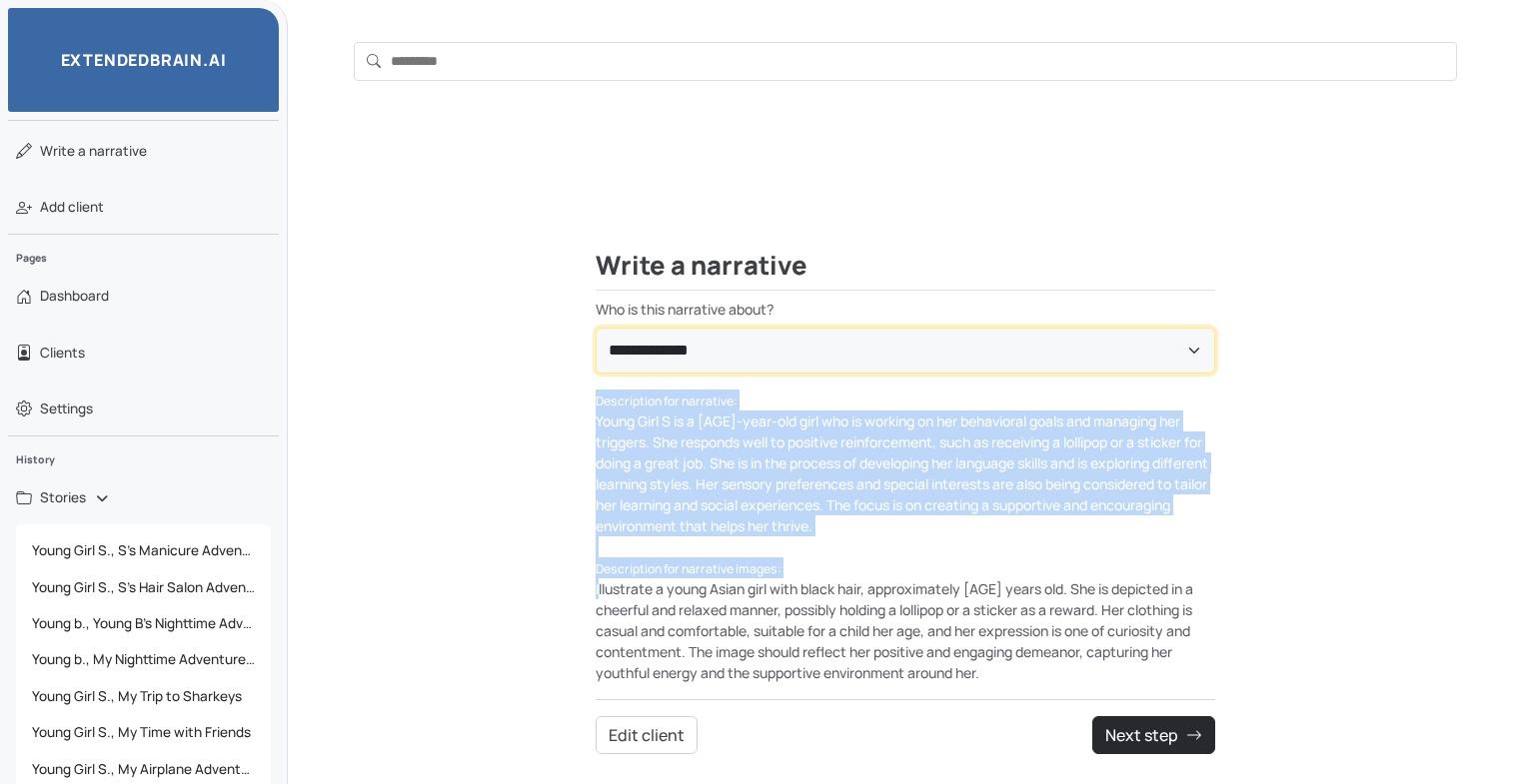 click on "**********" at bounding box center (905, 351) 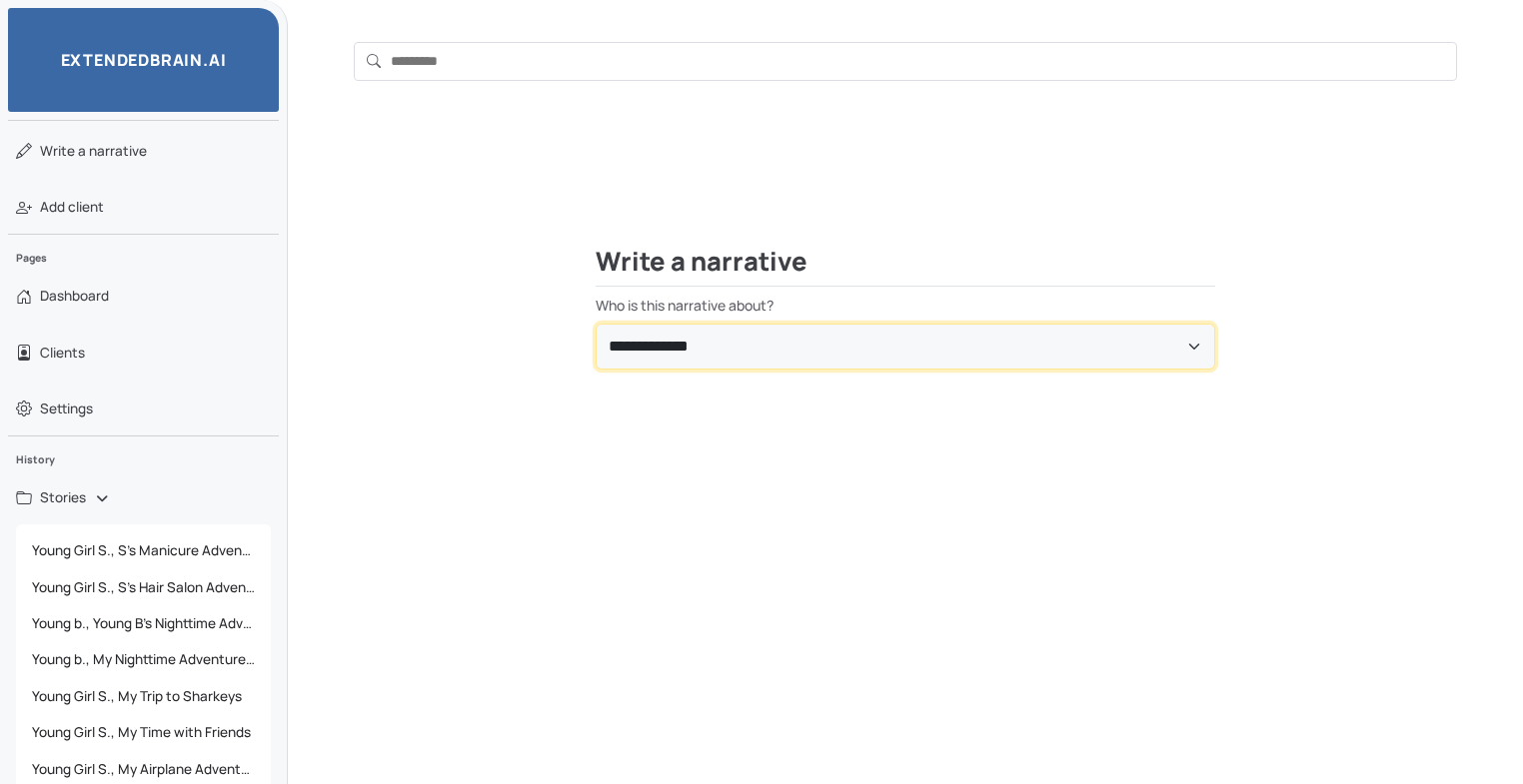 scroll, scrollTop: 0, scrollLeft: 0, axis: both 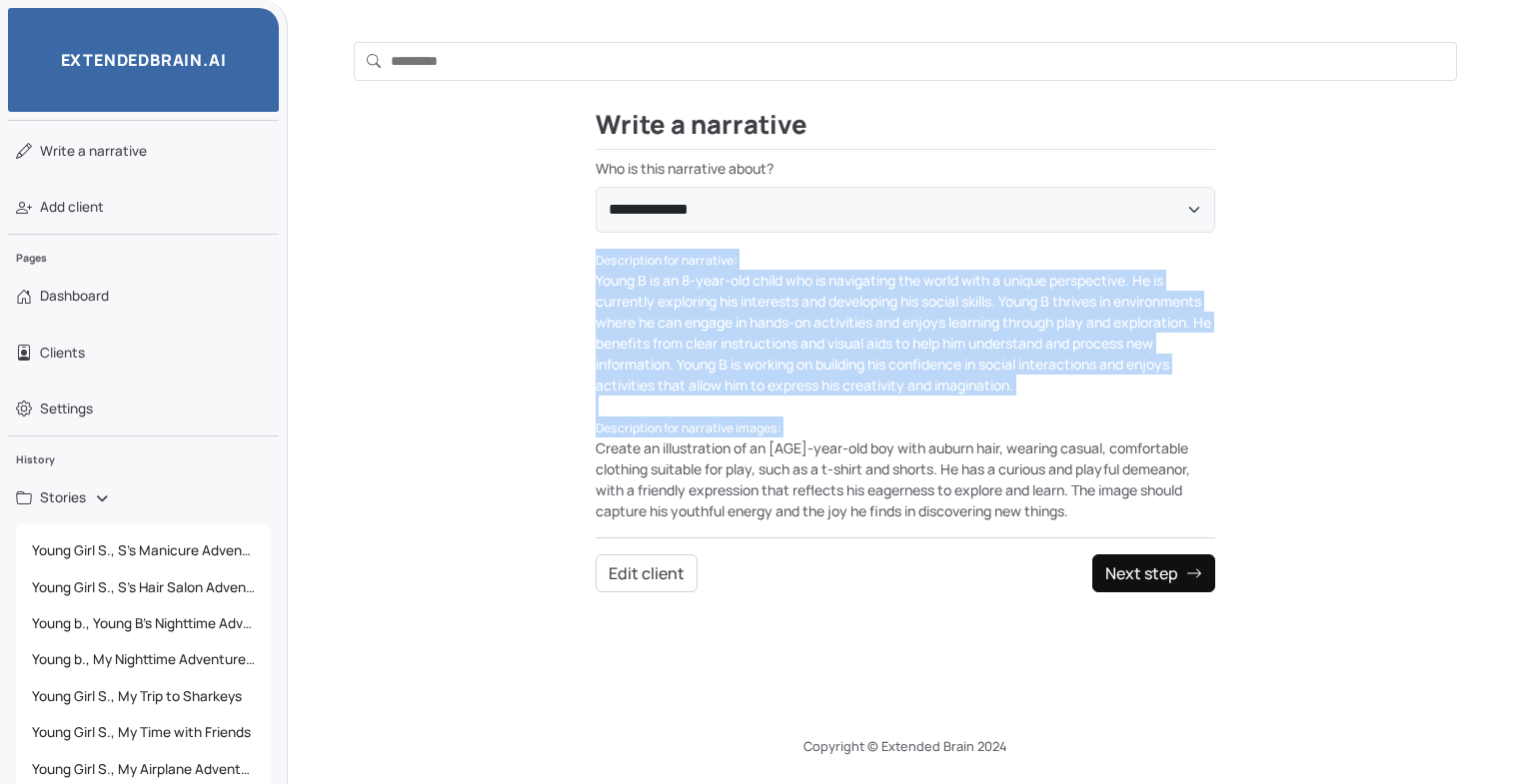click on "Next step" at bounding box center [1153, 573] 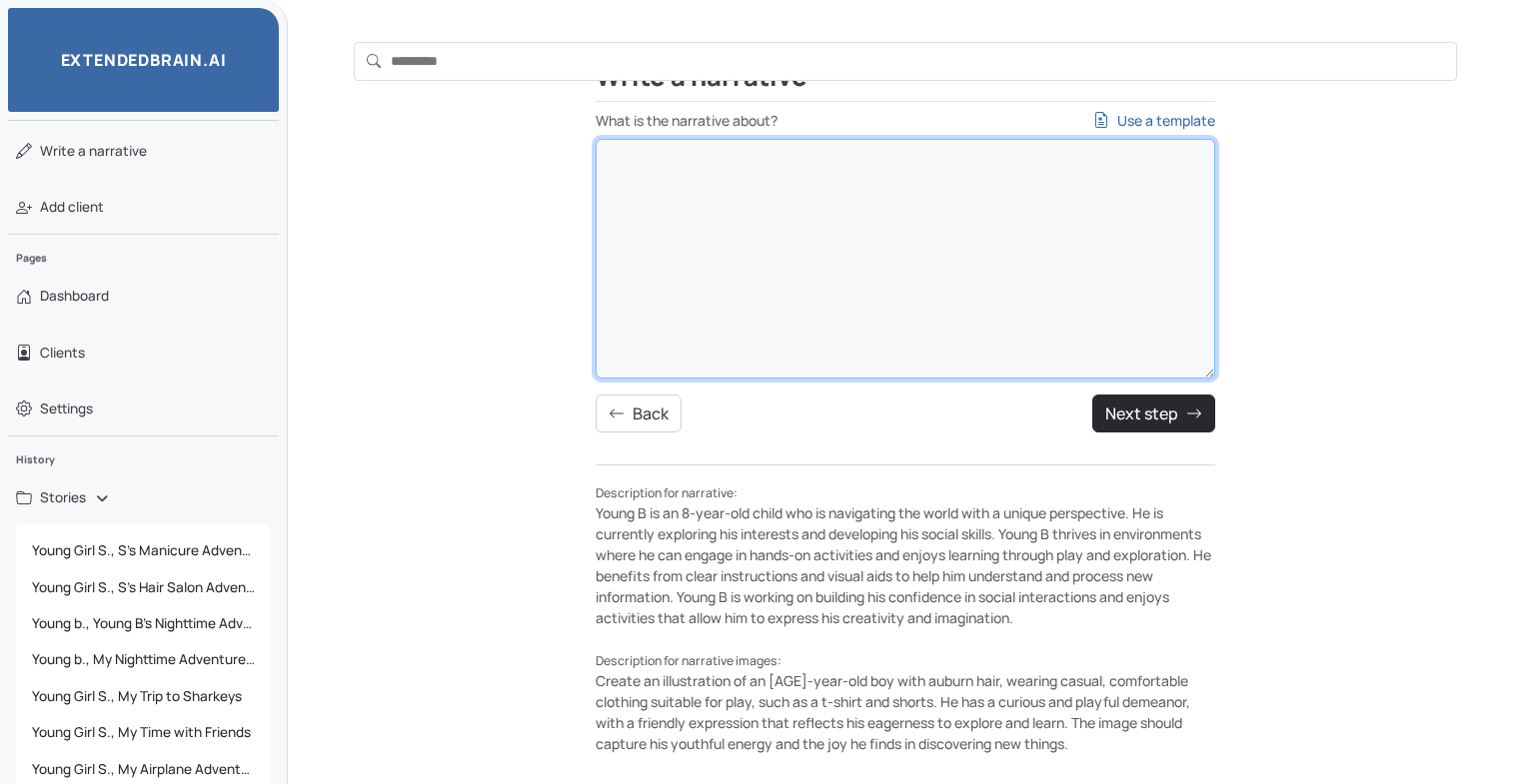 click on "What is the narrative about?   Use a template" at bounding box center (905, 259) 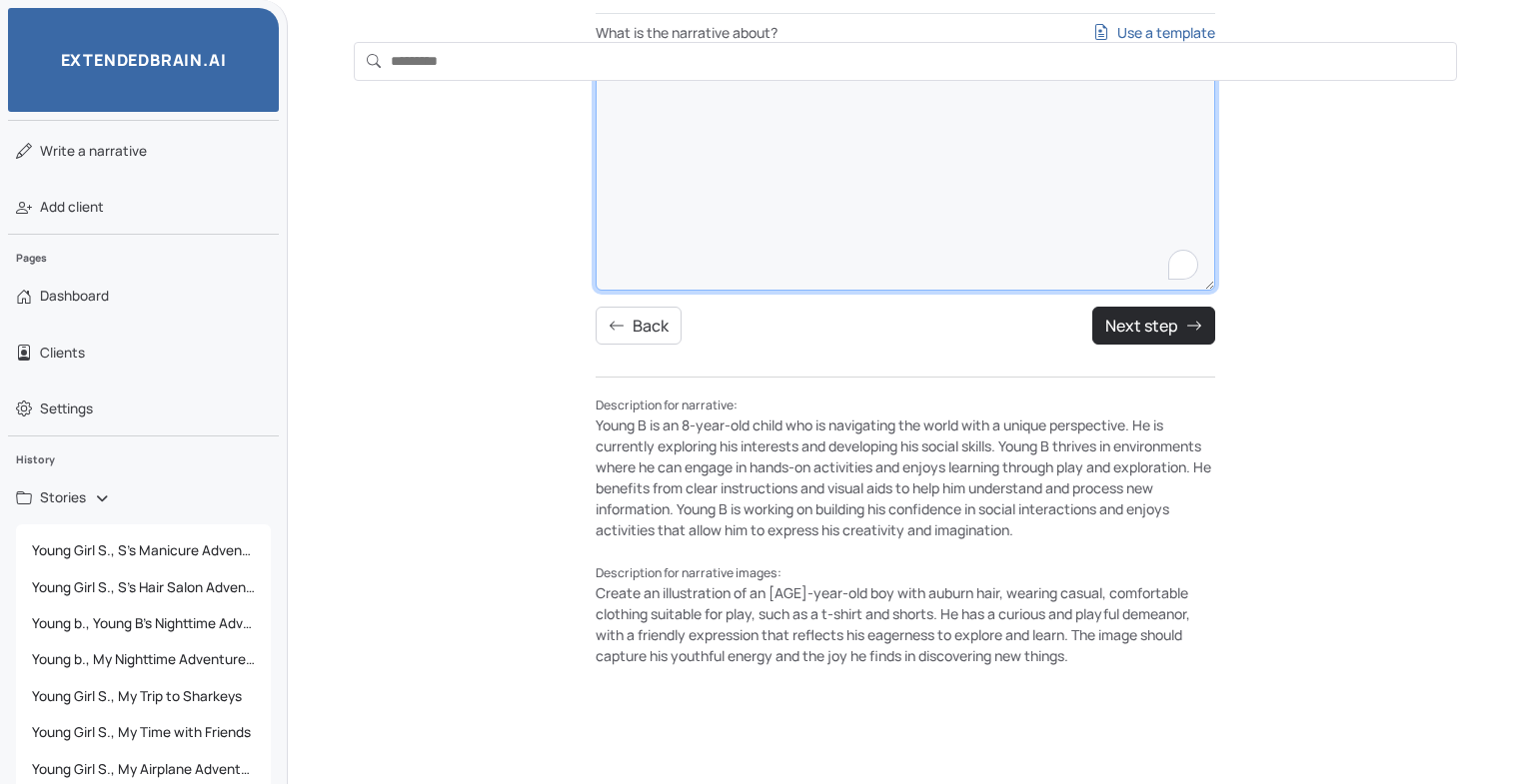 scroll, scrollTop: 300, scrollLeft: 0, axis: vertical 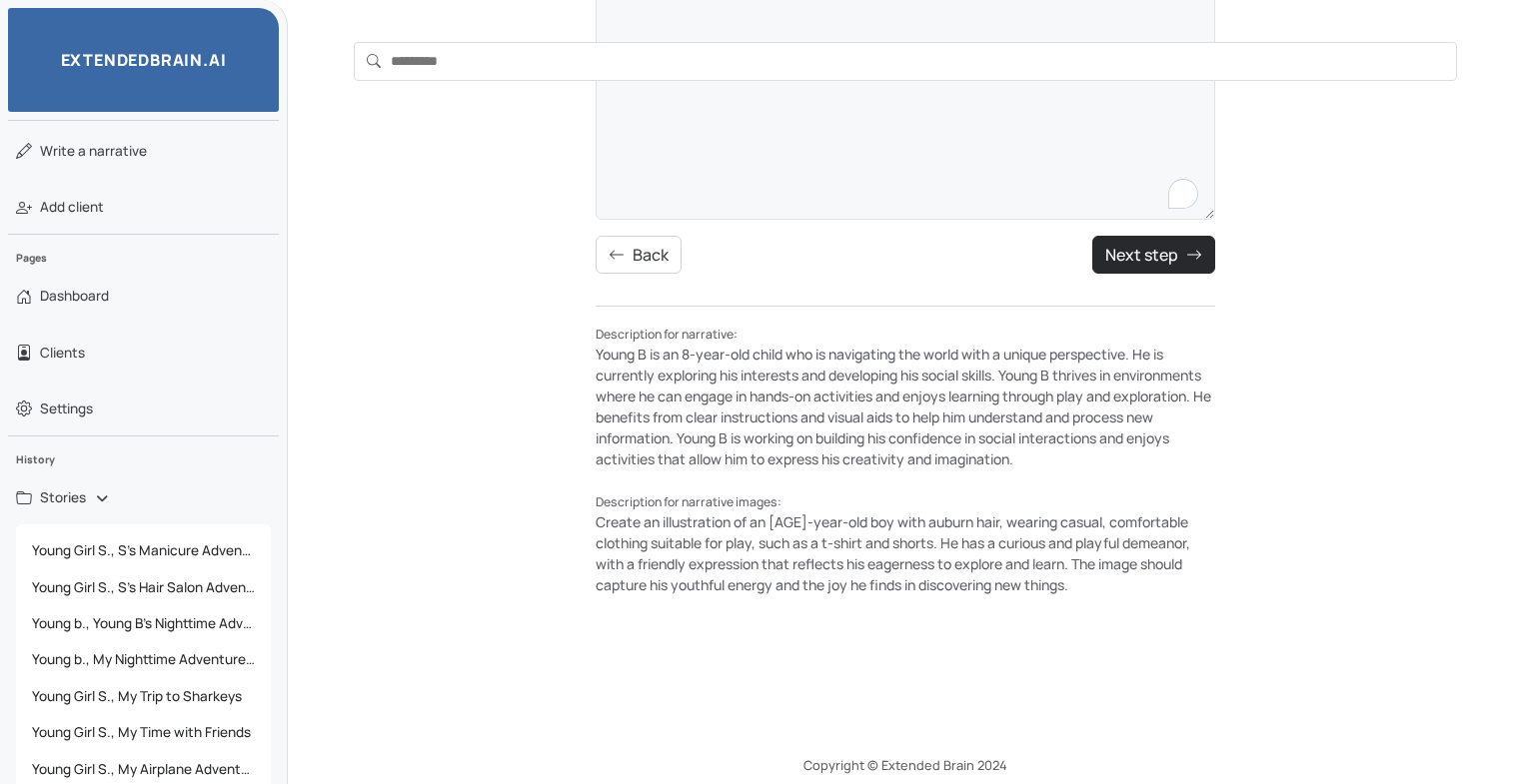 click on "Description for narrative images: Create an illustration of an [AGE]-year-old boy with auburn hair, wearing casual, comfortable clothing suitable for play, such as a t-shirt and shorts. He has a curious and playful demeanor, with a friendly expression that reflects his eagerness to explore and learn. The image should capture his youthful energy and the joy he finds in discovering new things." at bounding box center (905, 542) 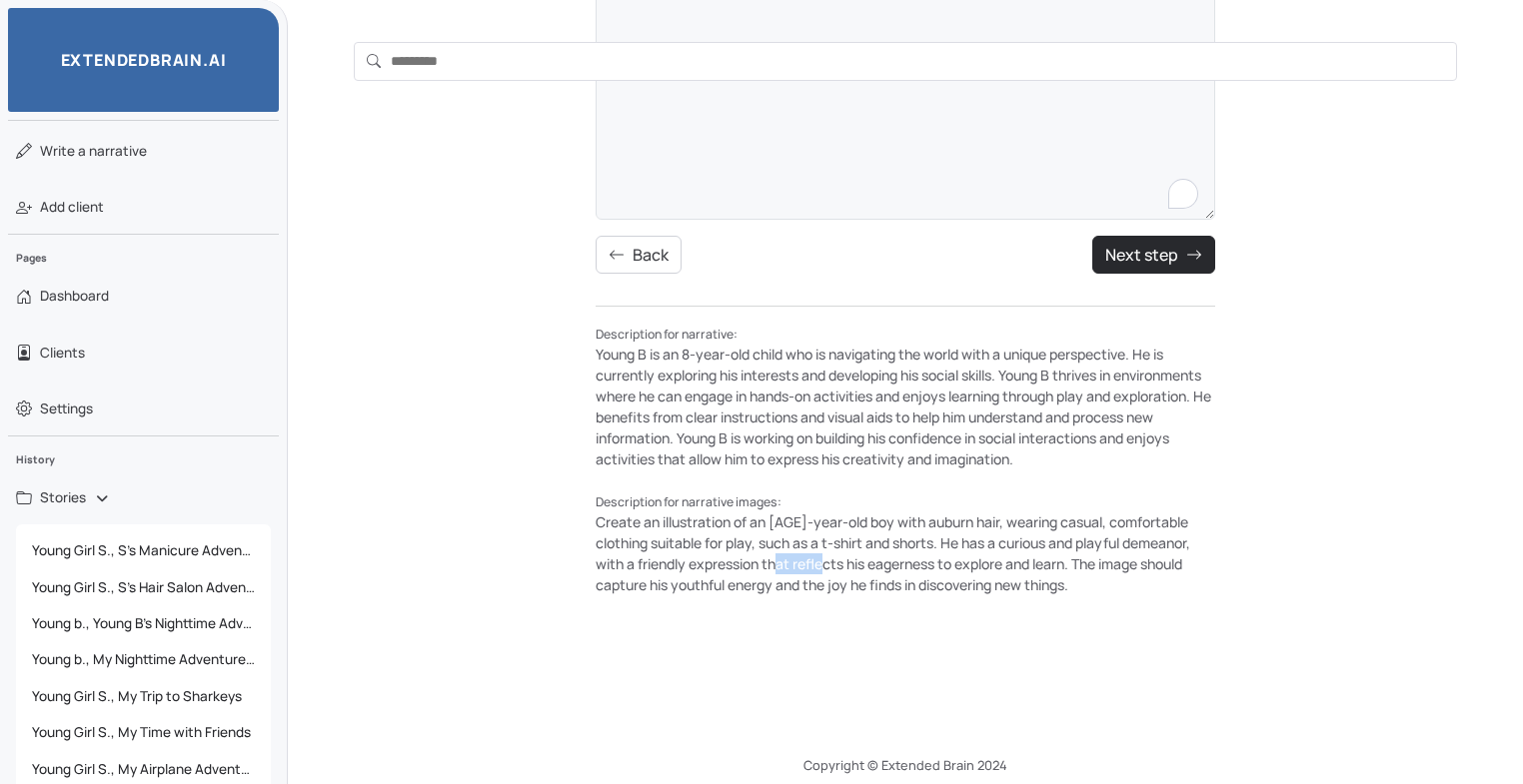 click on "Description for narrative images: Create an illustration of an [AGE]-year-old boy with auburn hair, wearing casual, comfortable clothing suitable for play, such as a t-shirt and shorts. He has a curious and playful demeanor, with a friendly expression that reflects his eagerness to explore and learn. The image should capture his youthful energy and the joy he finds in discovering new things." at bounding box center (905, 542) 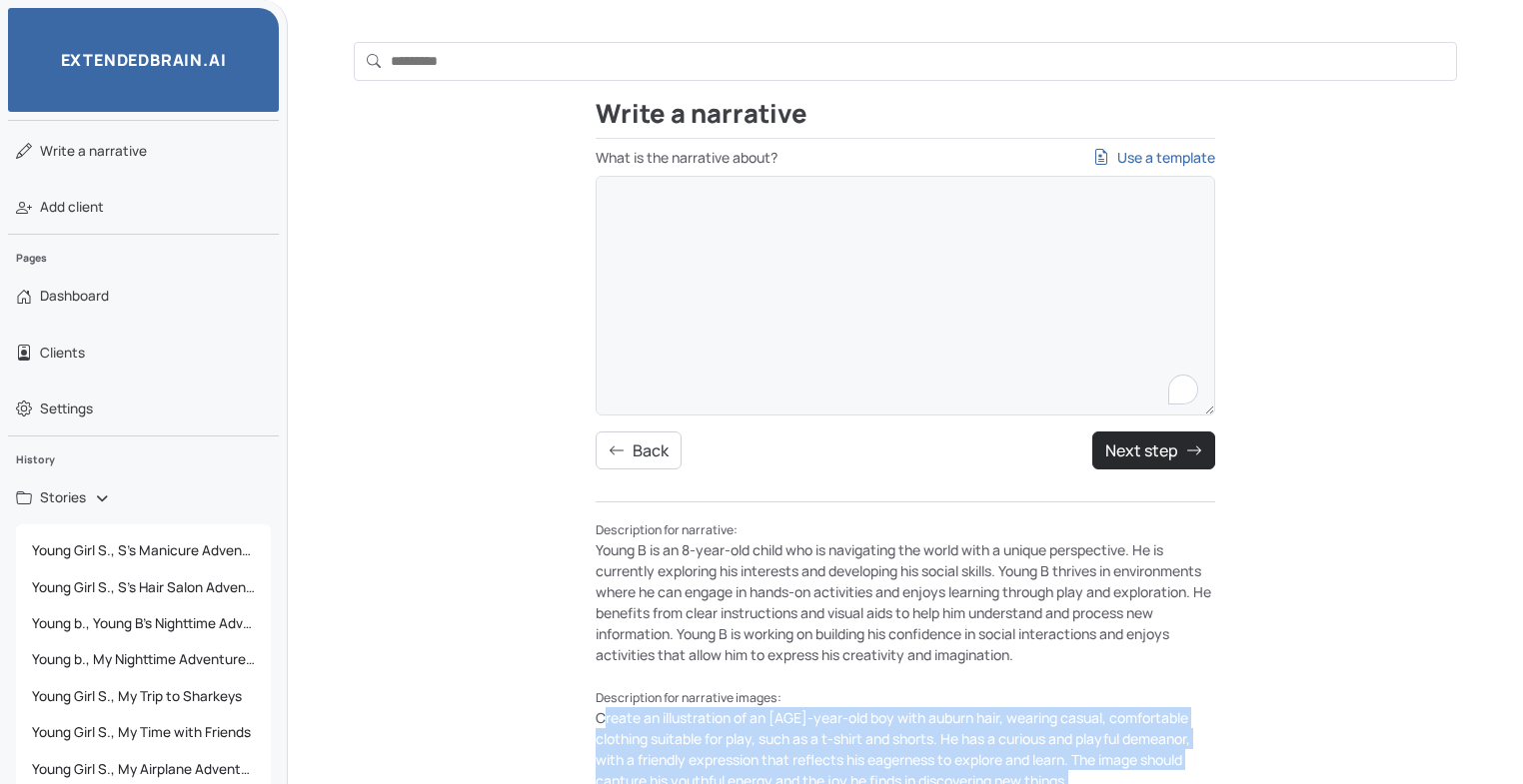 scroll, scrollTop: 0, scrollLeft: 0, axis: both 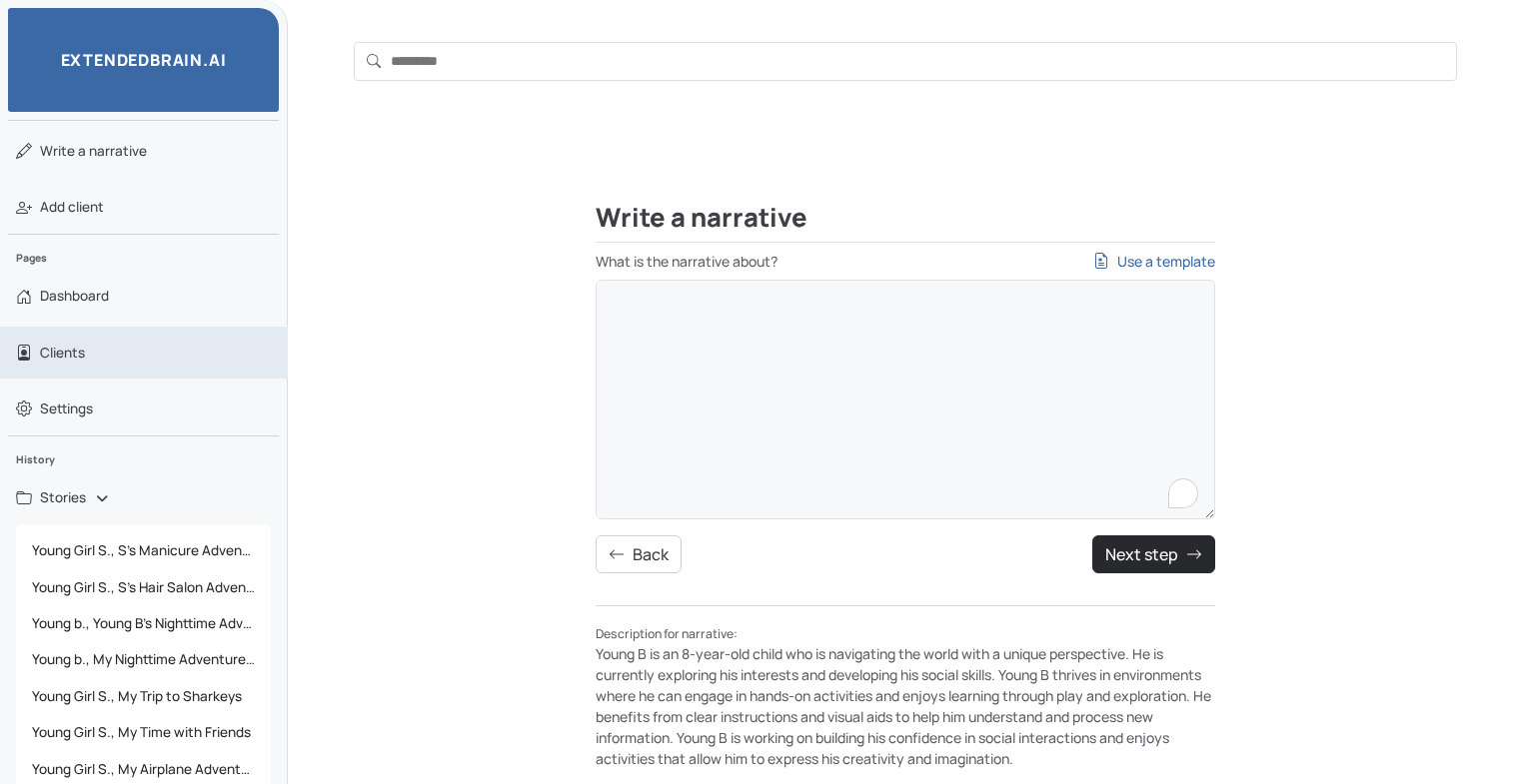 click on "Clients" at bounding box center (62, 353) 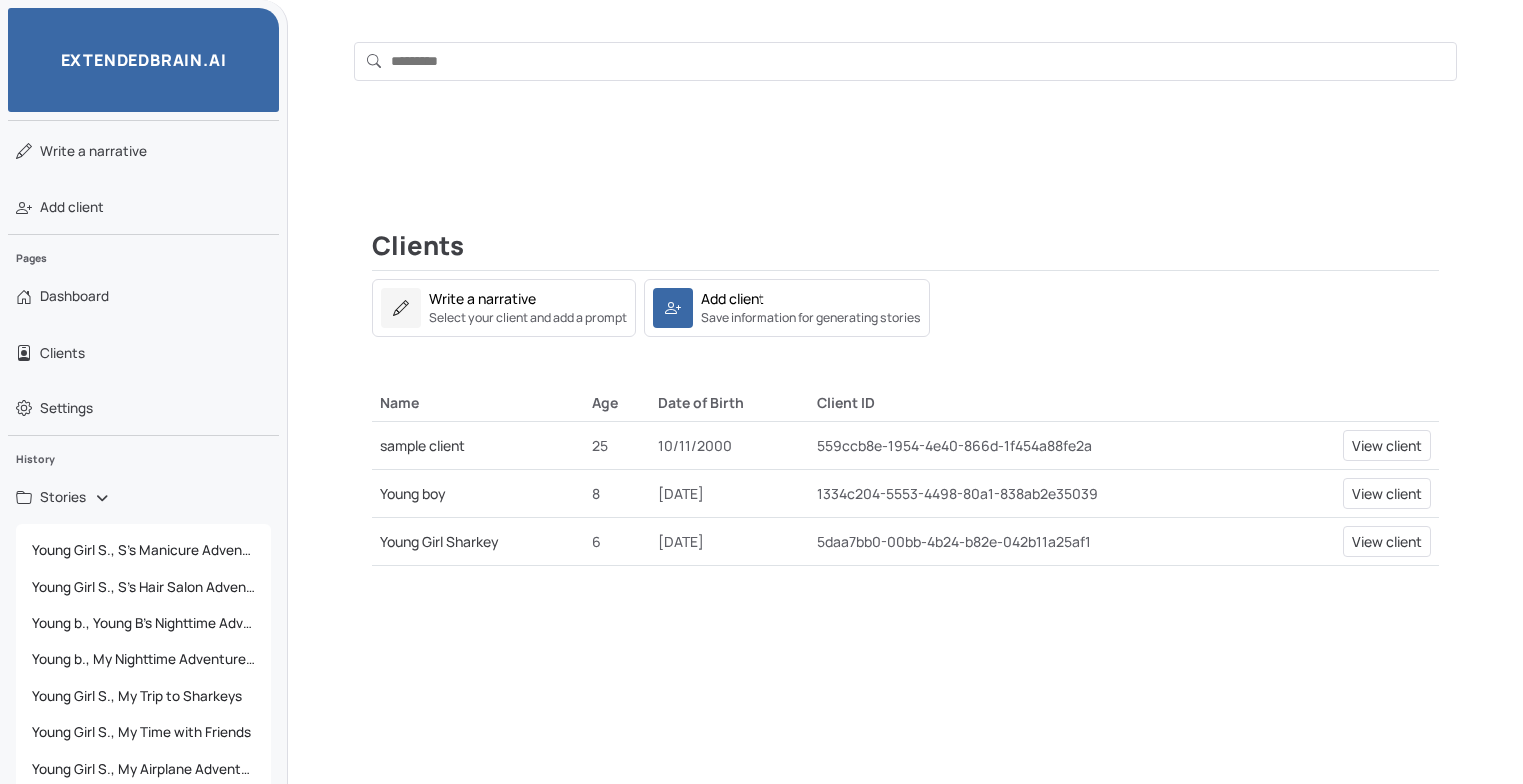 click on "Name" at bounding box center (478, 403) 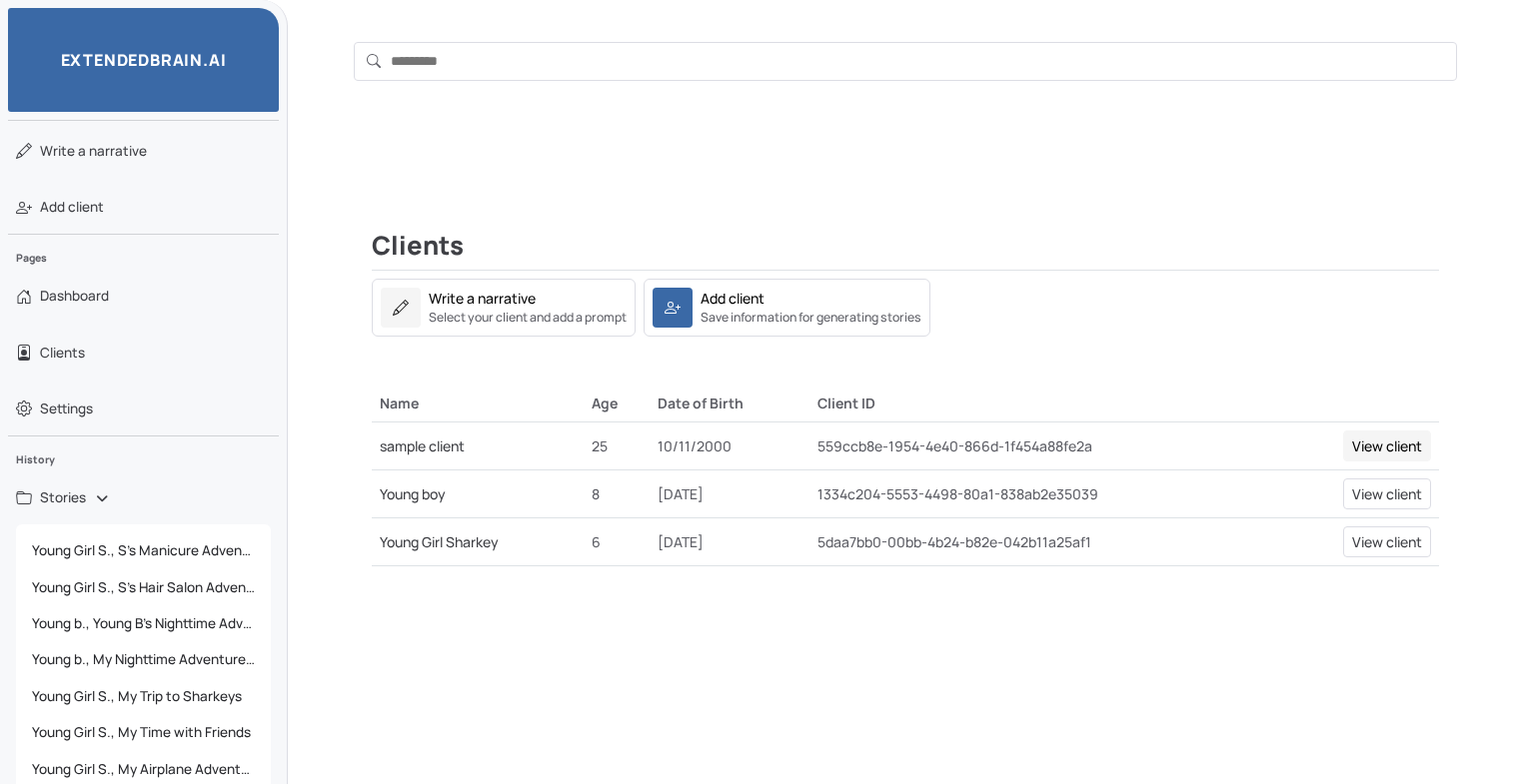 click on "View client" at bounding box center (1387, 445) 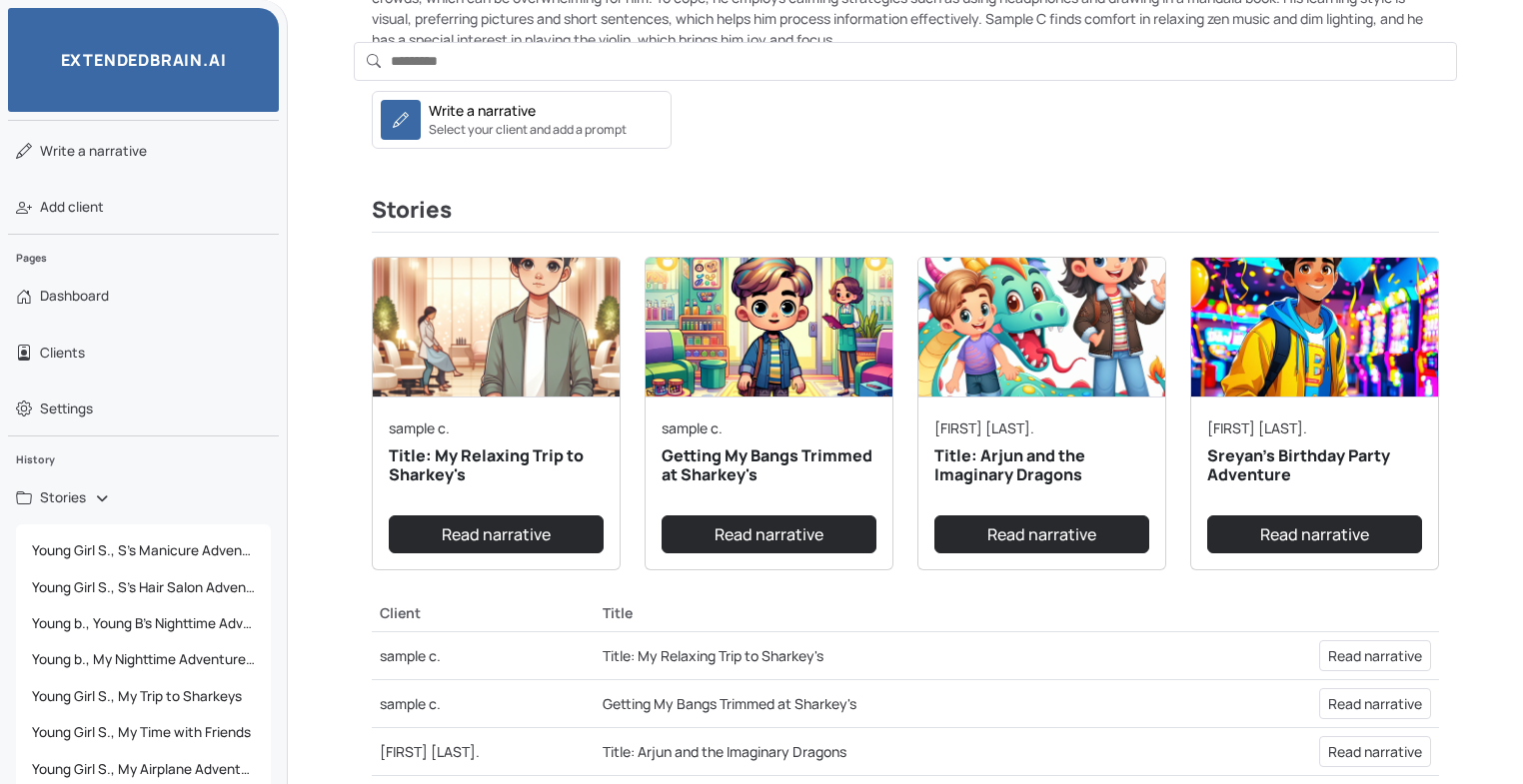 scroll, scrollTop: 344, scrollLeft: 0, axis: vertical 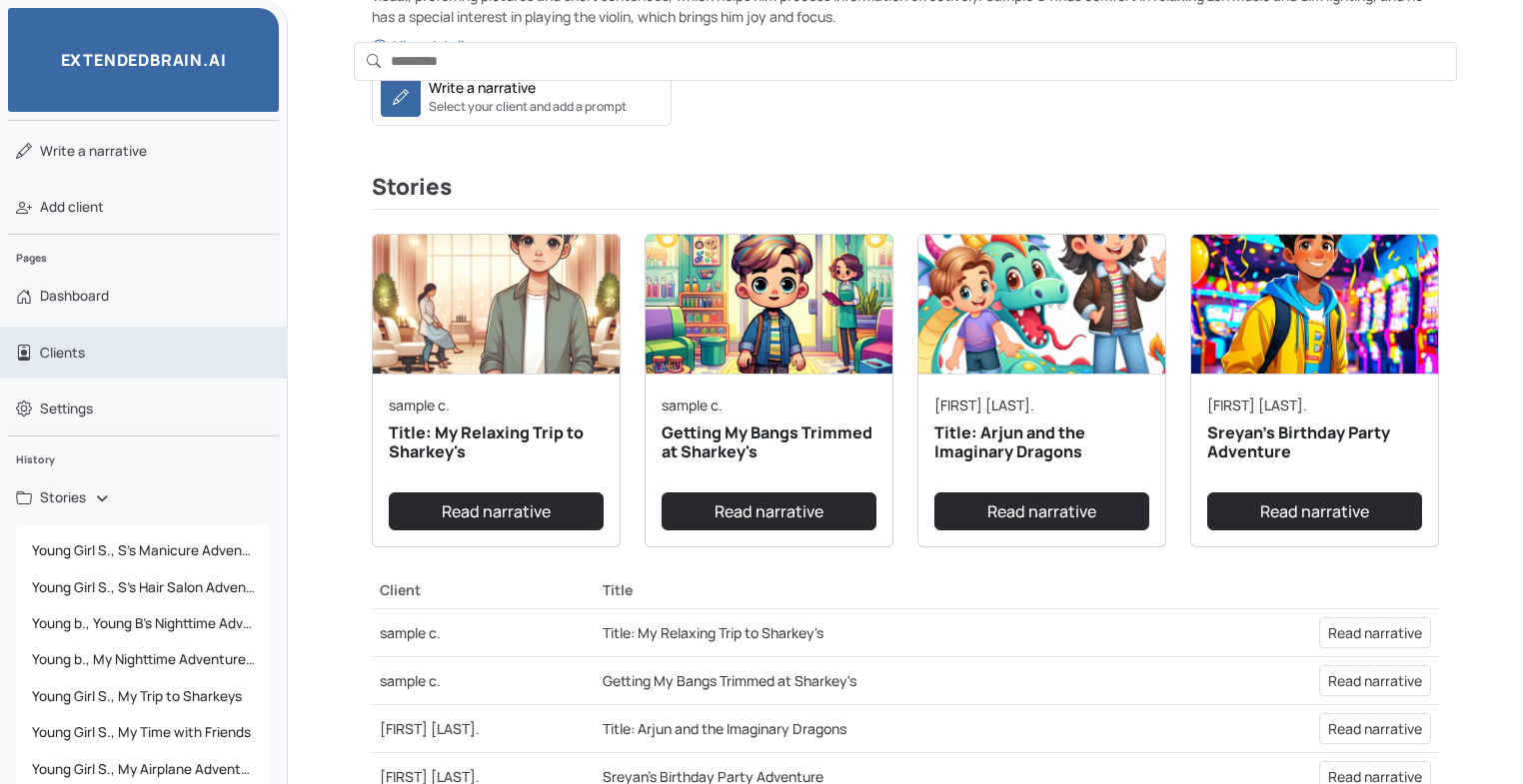 click on "Clients" at bounding box center [144, 353] 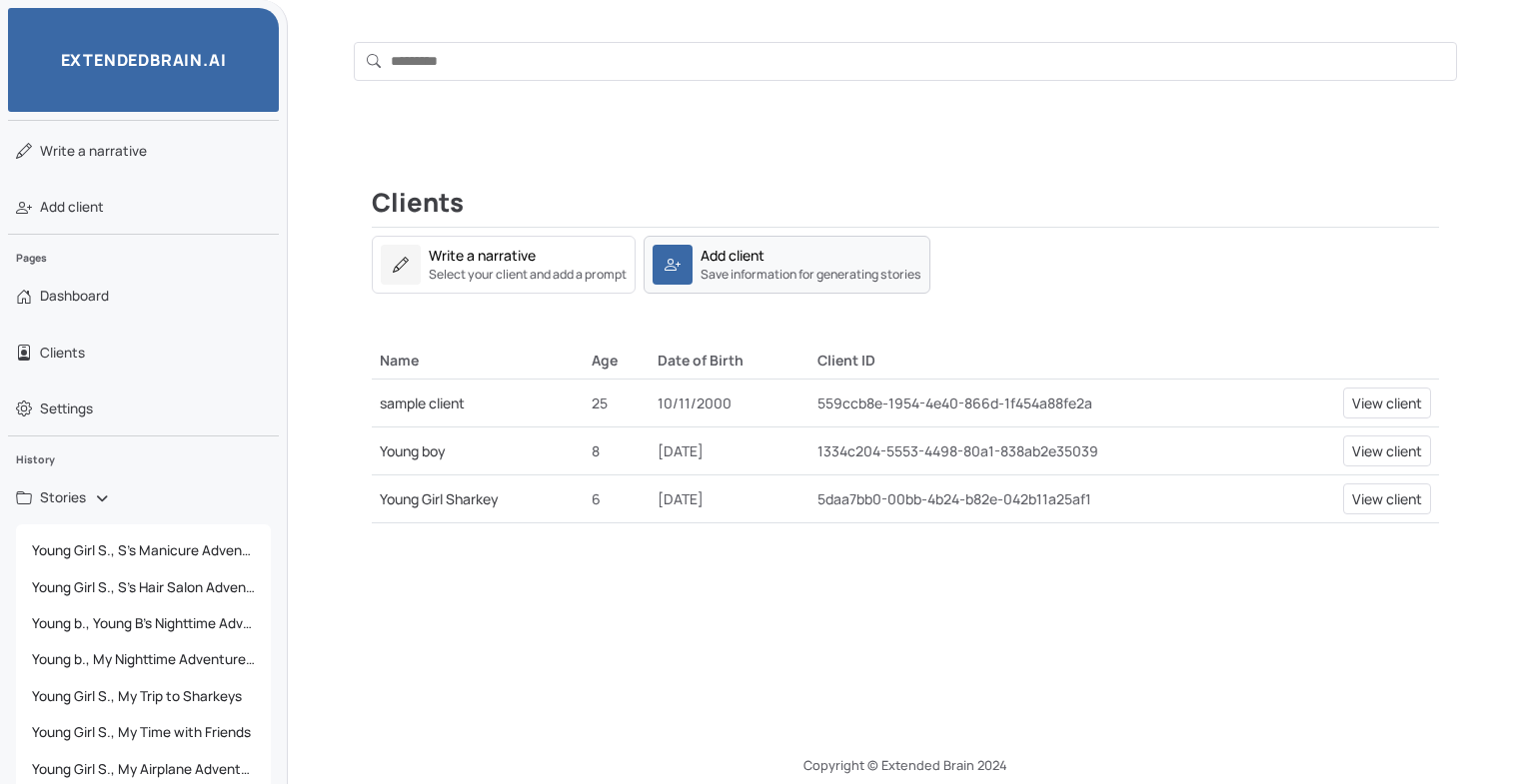 scroll, scrollTop: 0, scrollLeft: 0, axis: both 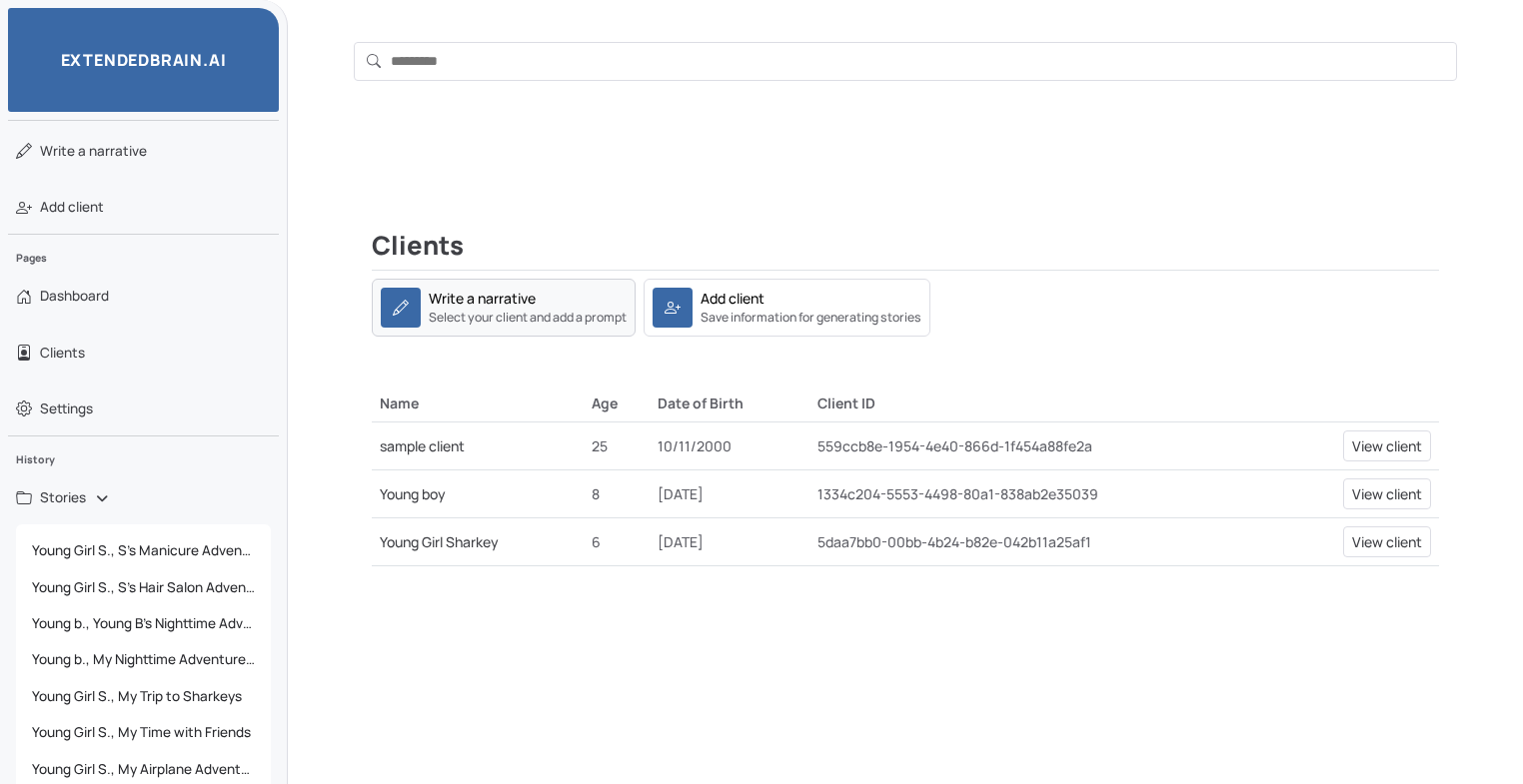 click on "Write a narrative Select your client and add a prompt" at bounding box center (528, 307) 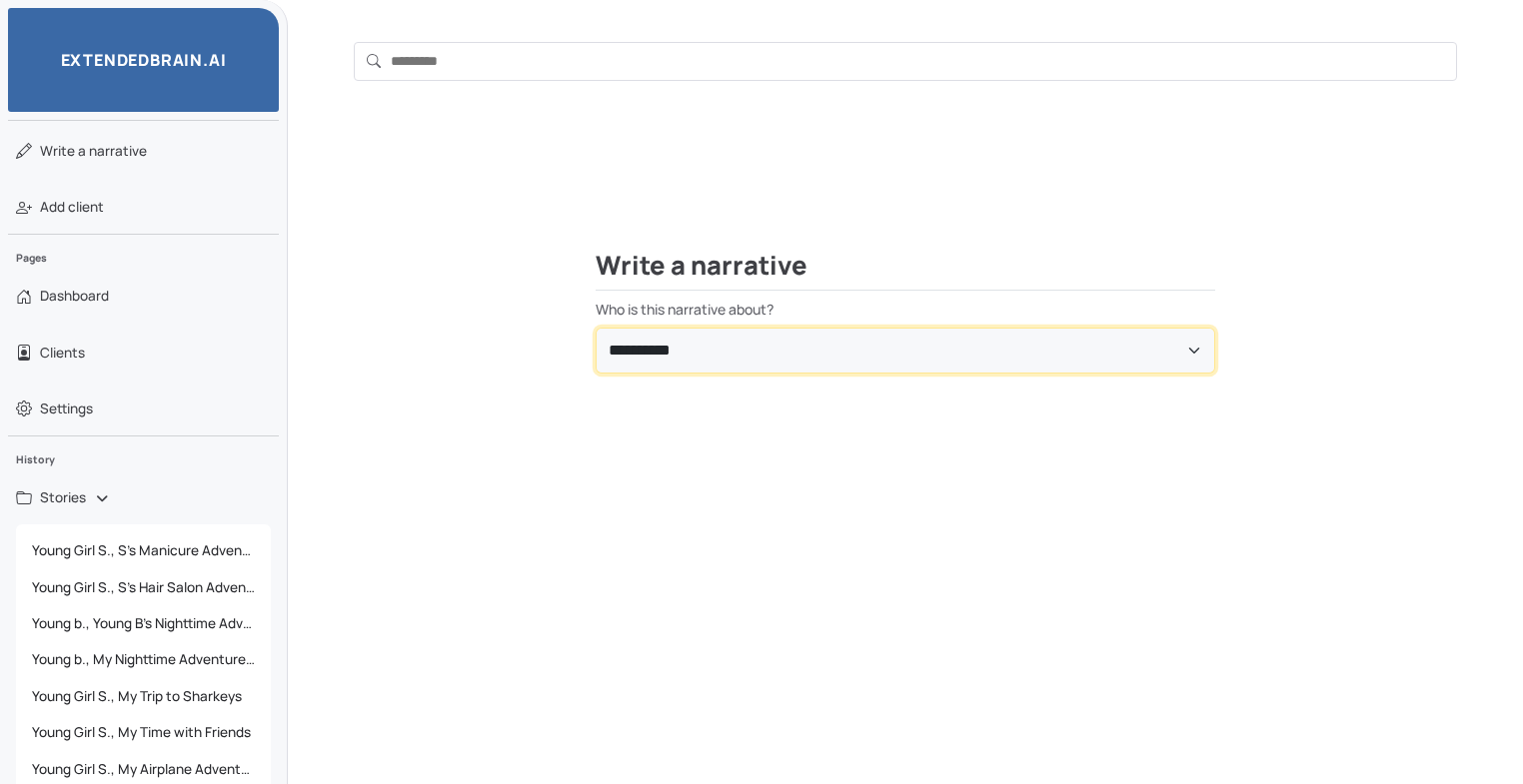 click on "**********" at bounding box center (905, 351) 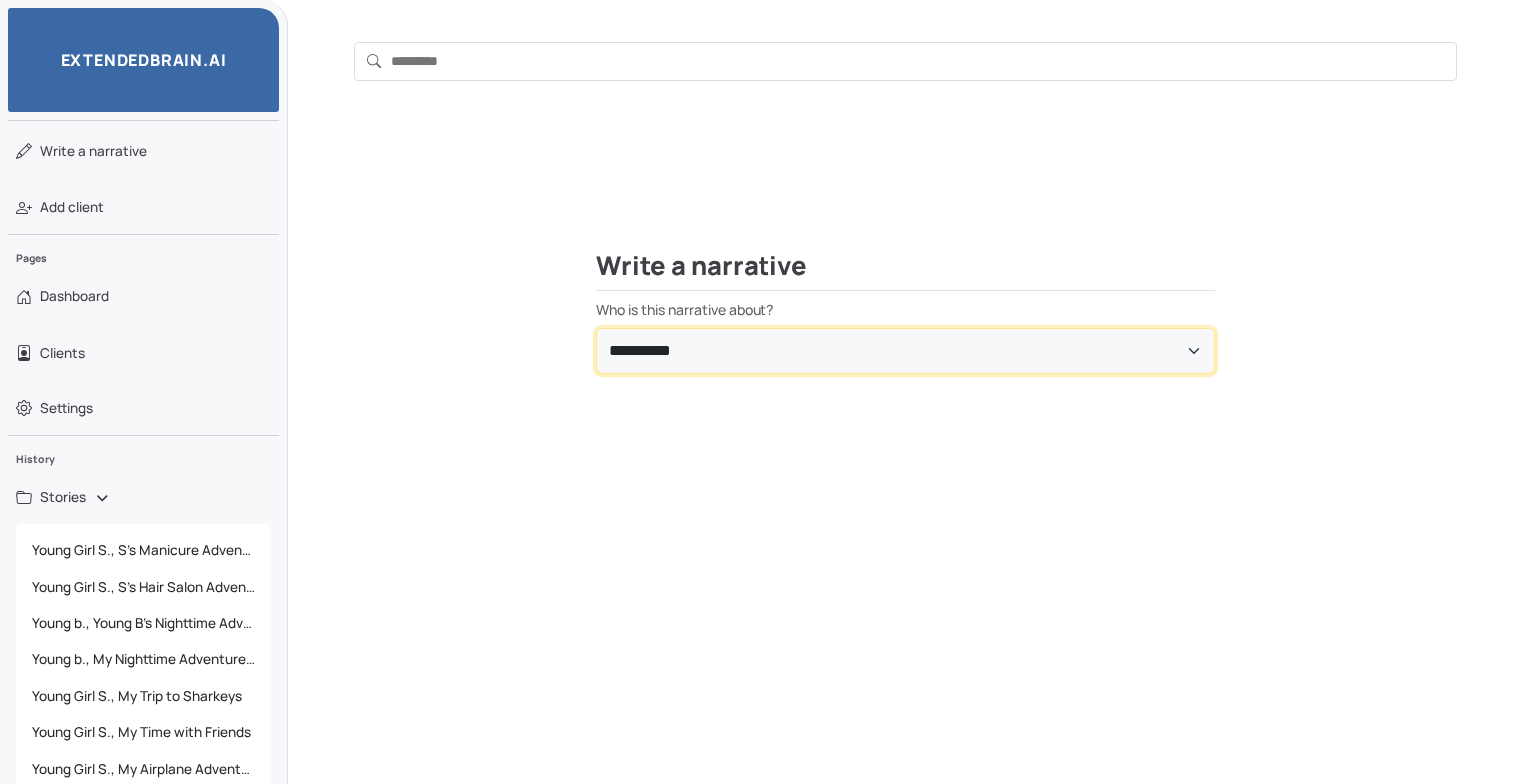 select on "**********" 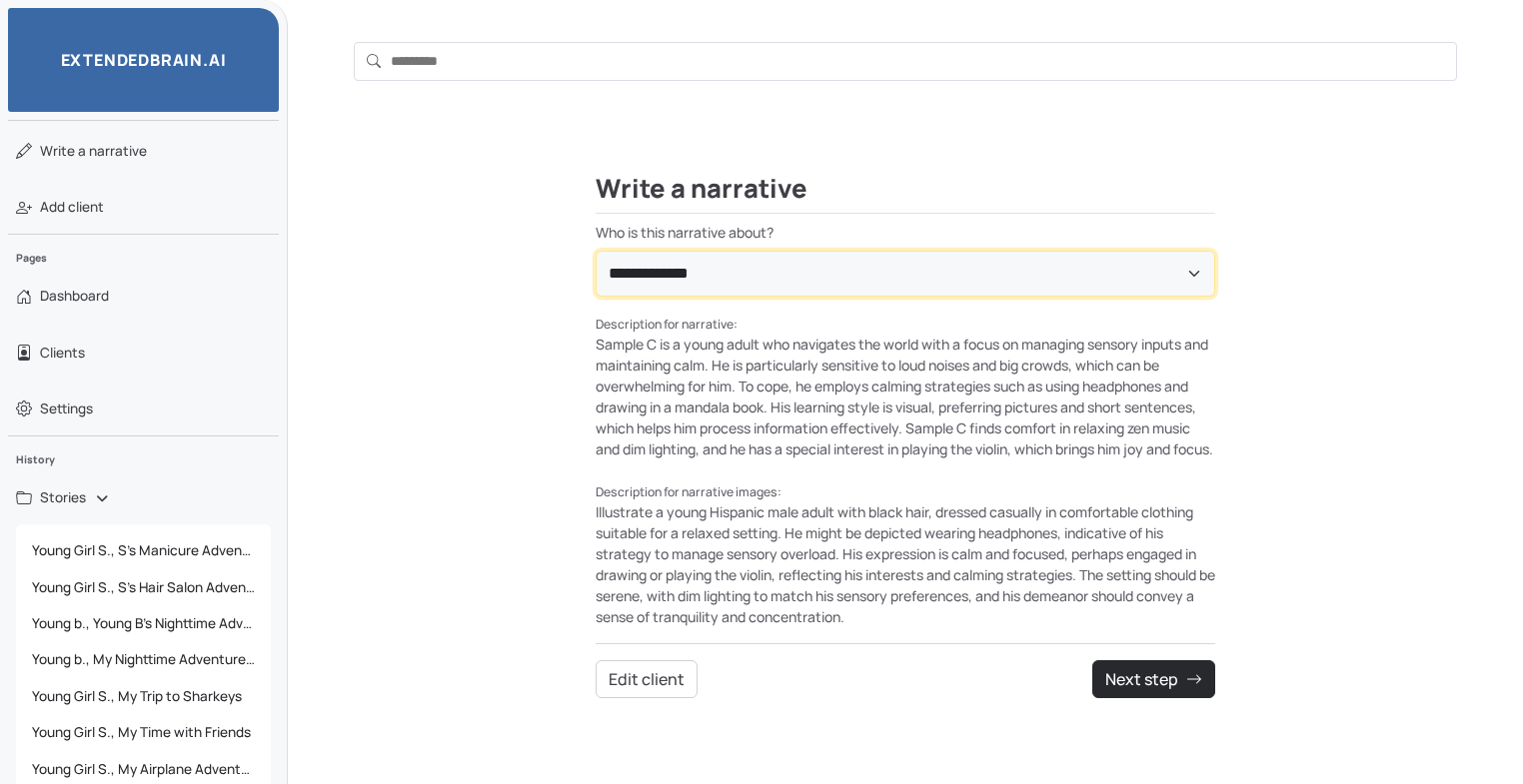 scroll, scrollTop: 163, scrollLeft: 0, axis: vertical 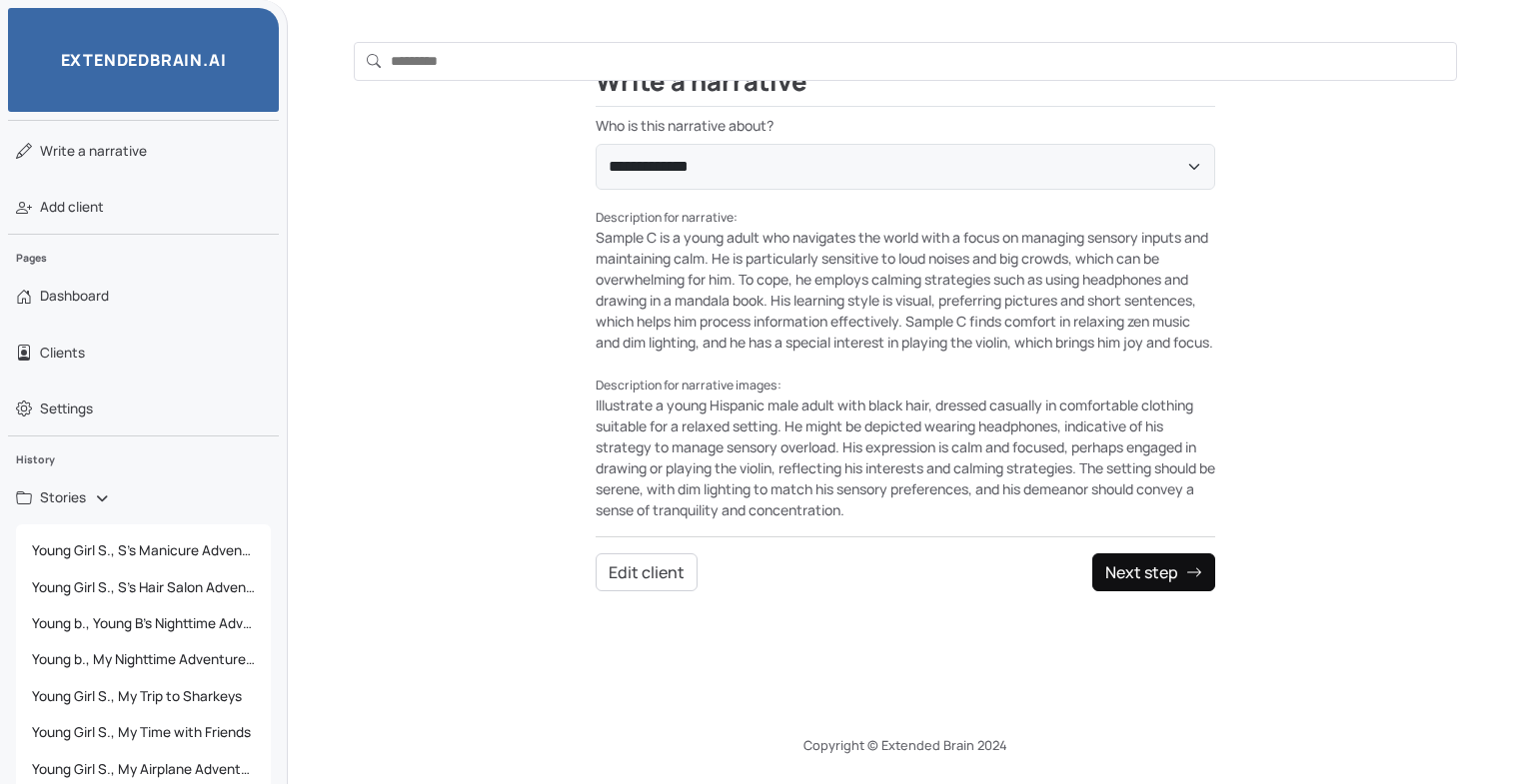 click on "Next step" at bounding box center [1153, 572] 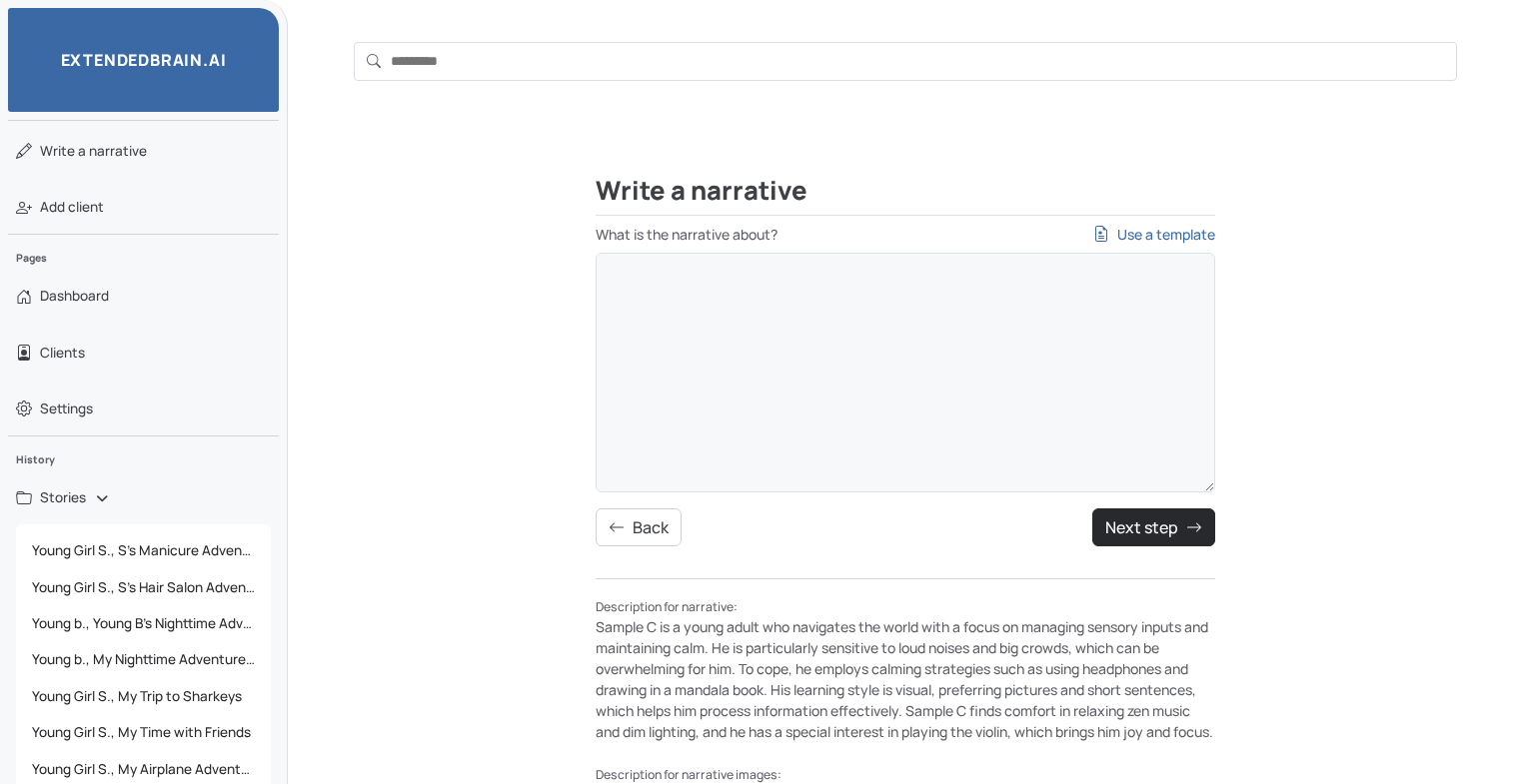 scroll, scrollTop: 0, scrollLeft: 0, axis: both 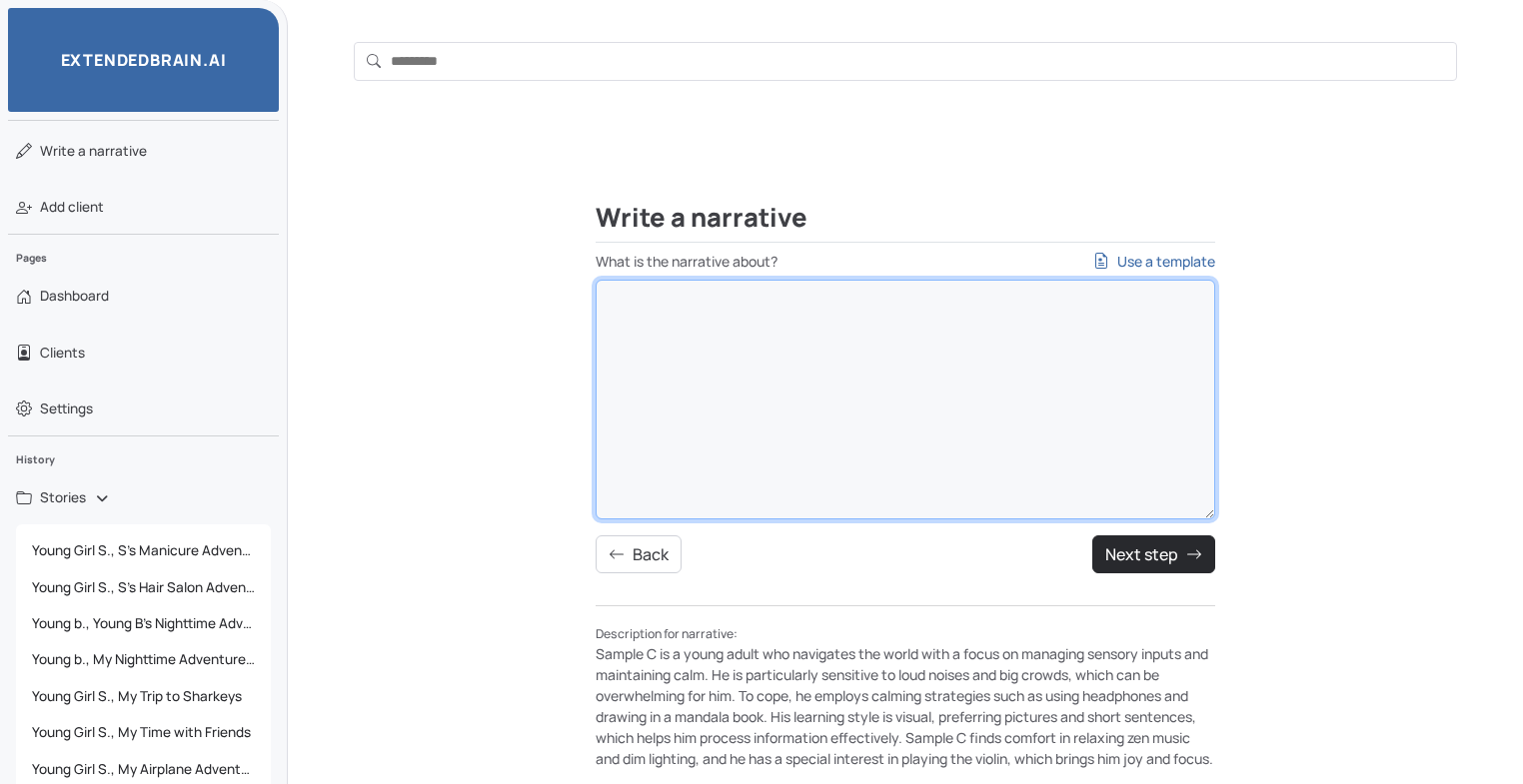 click on "What is the narrative about?   Use a template" at bounding box center [905, 399] 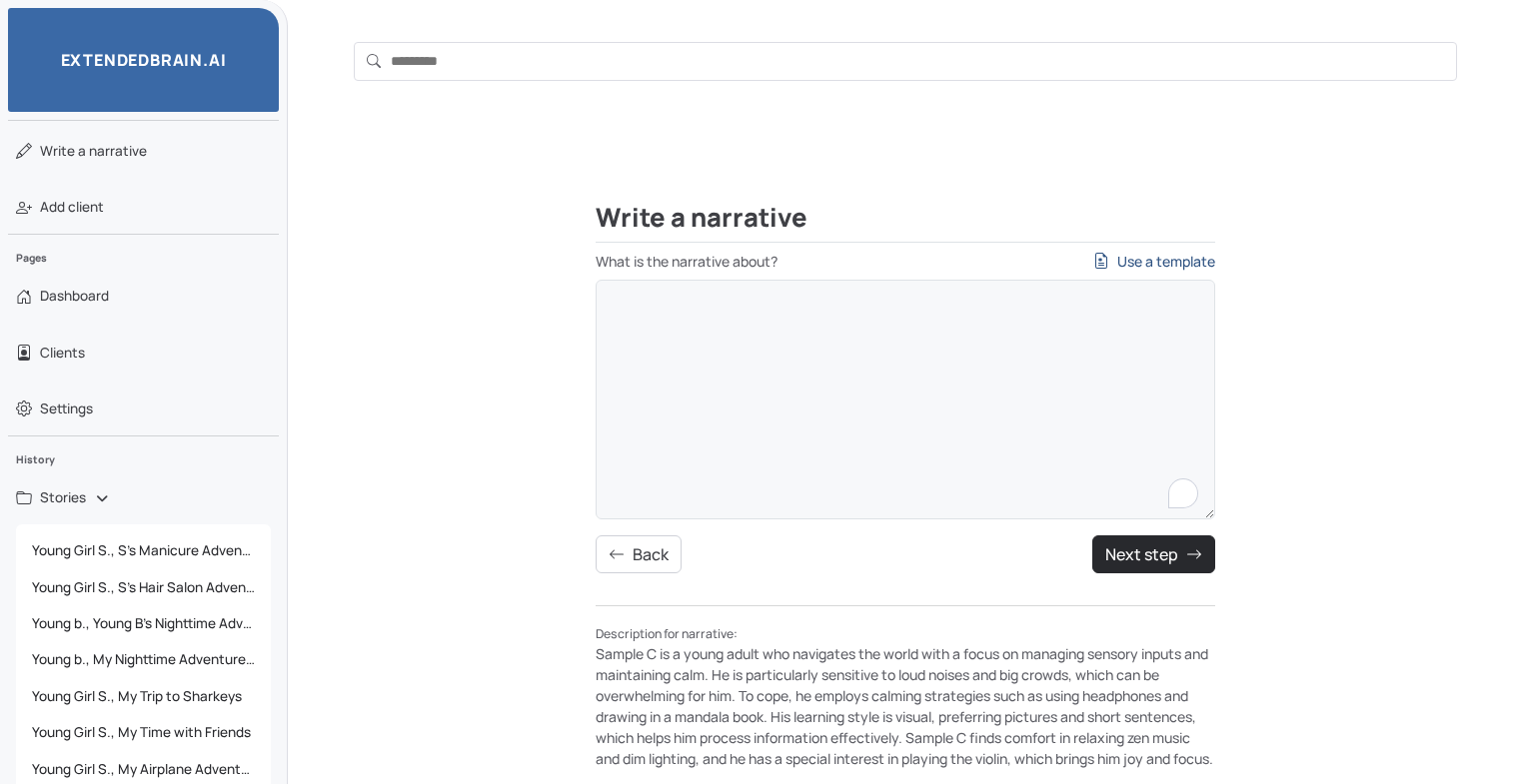 click on "Use a template" at bounding box center [1154, 261] 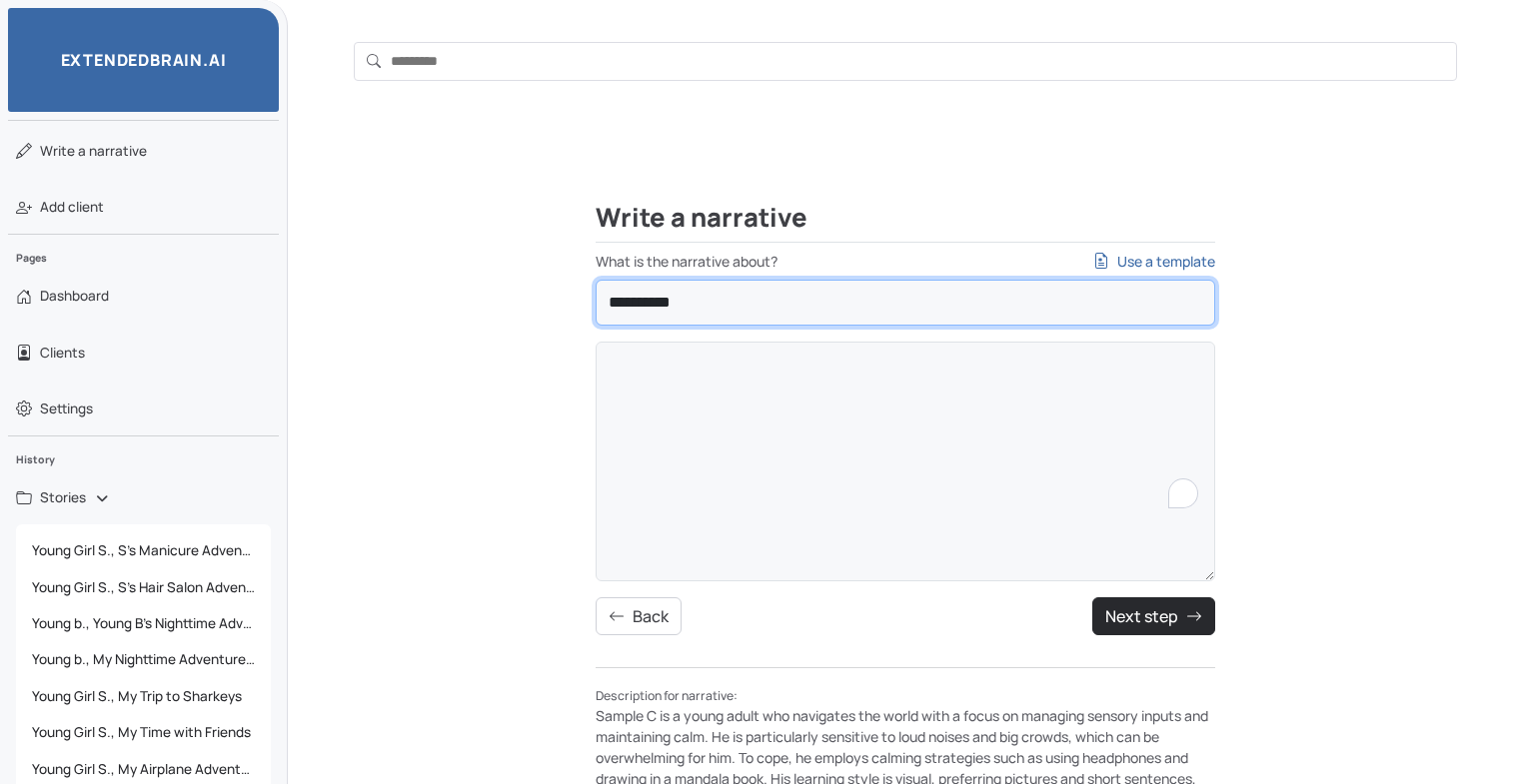 click on "**********" at bounding box center [905, 303] 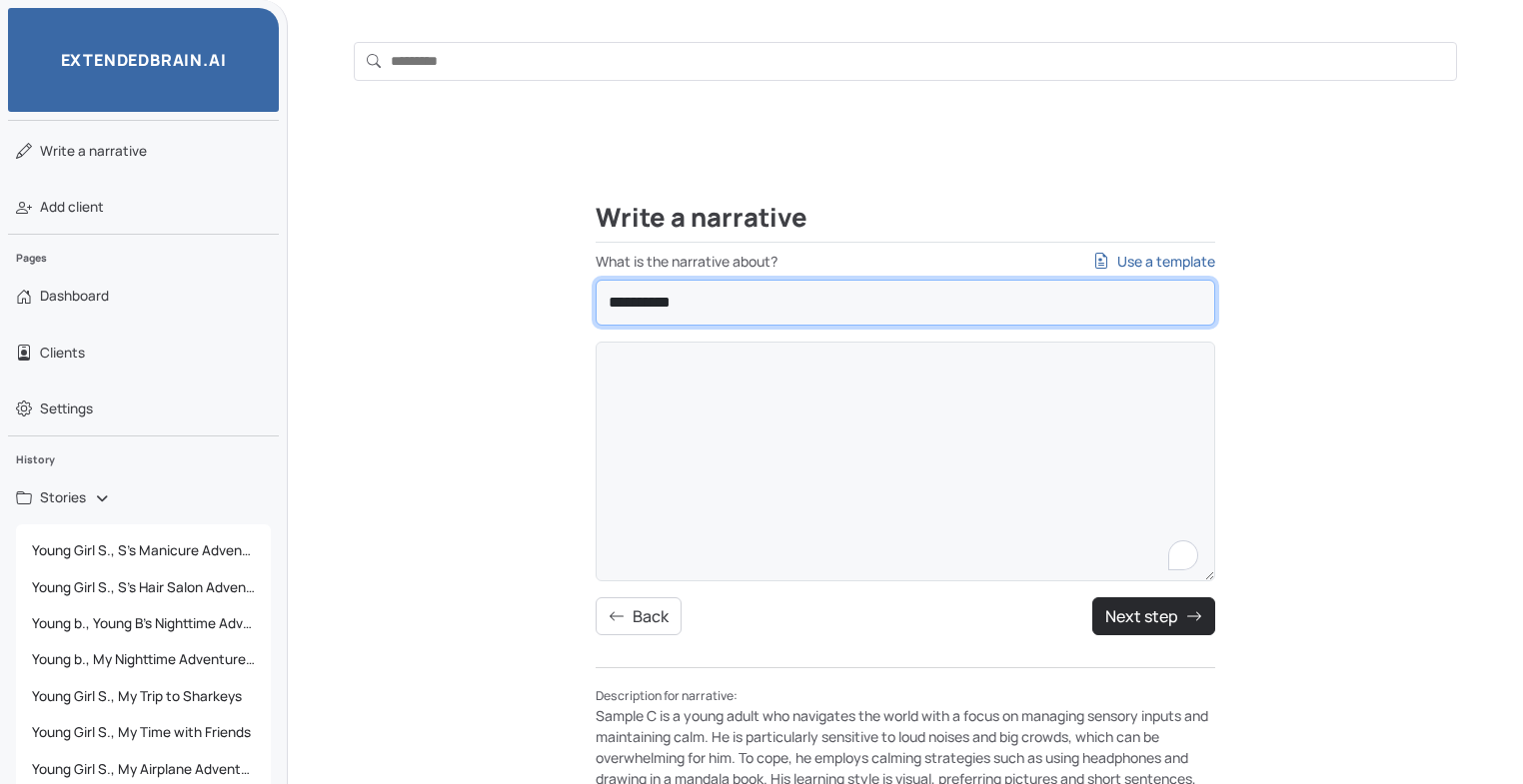 select on "**********" 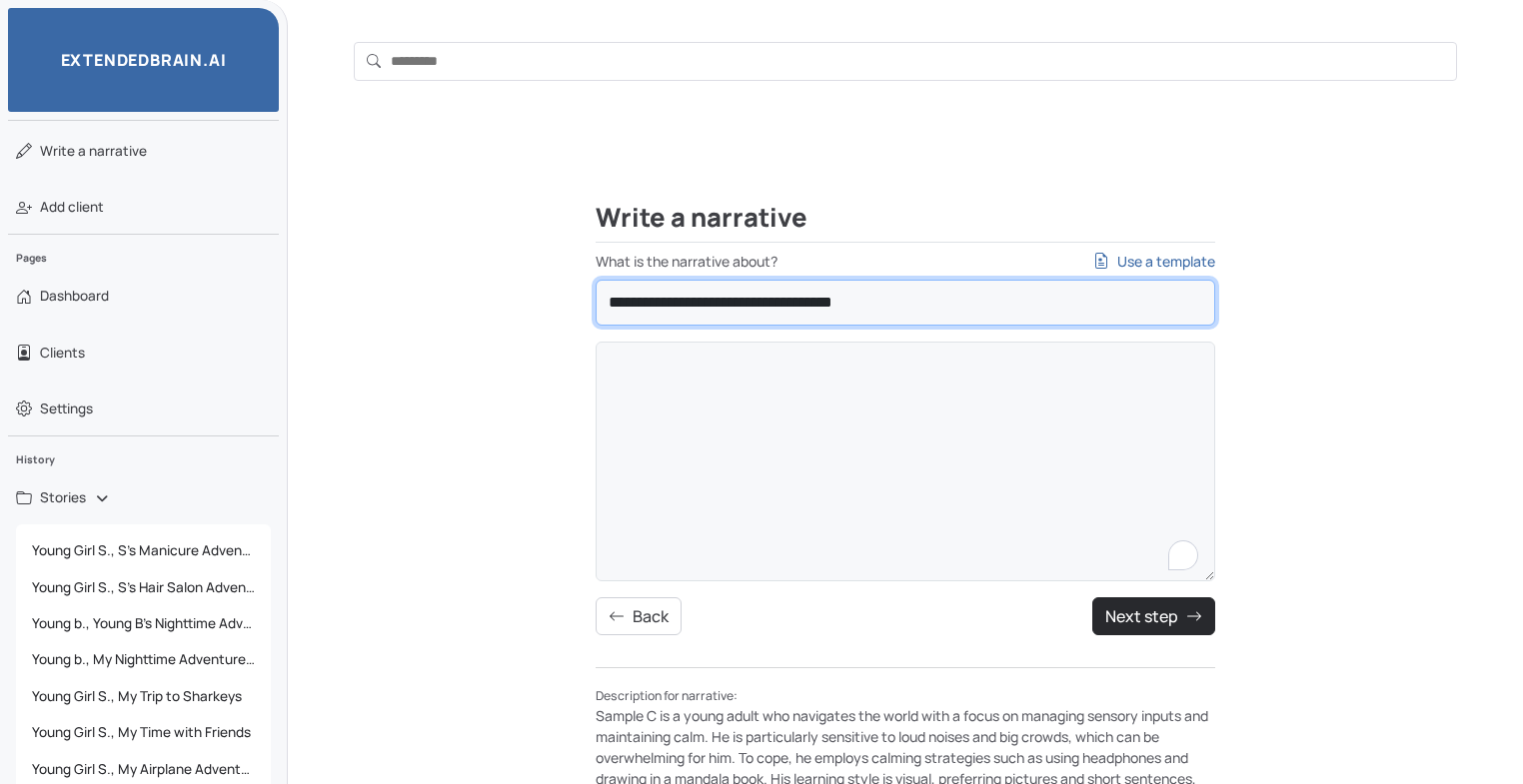 type on "**********" 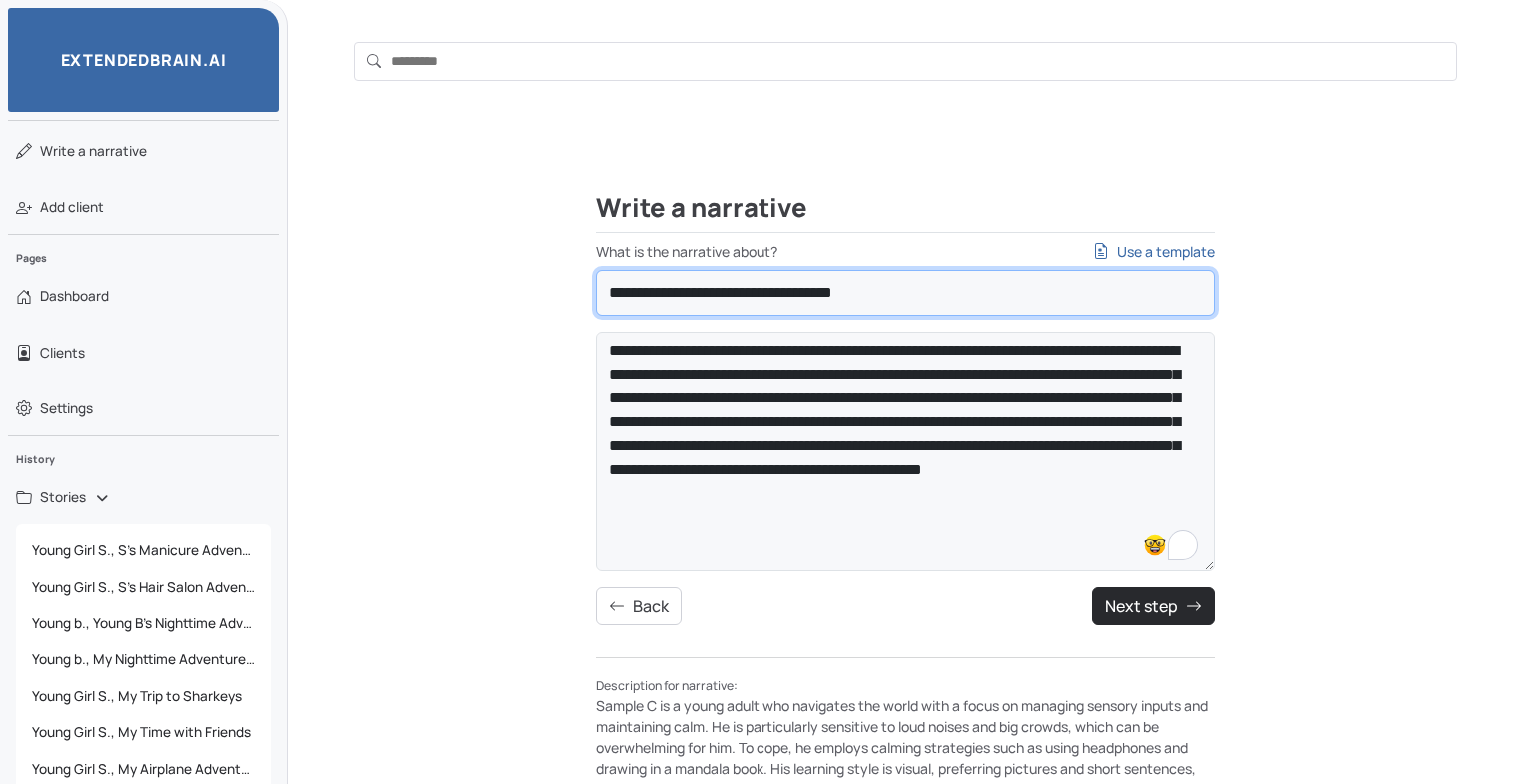 scroll, scrollTop: 33, scrollLeft: 0, axis: vertical 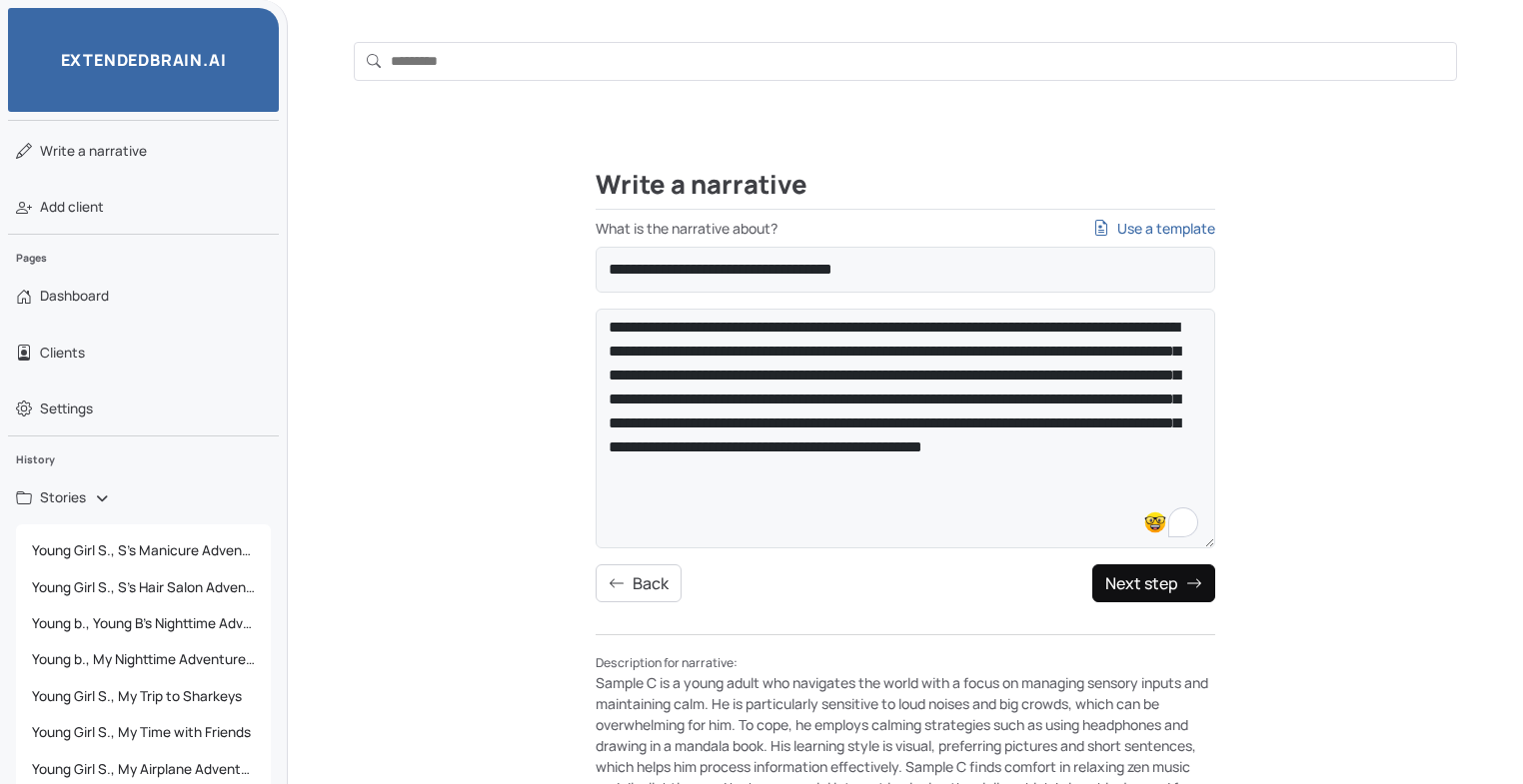click on "Next step" at bounding box center [1153, 583] 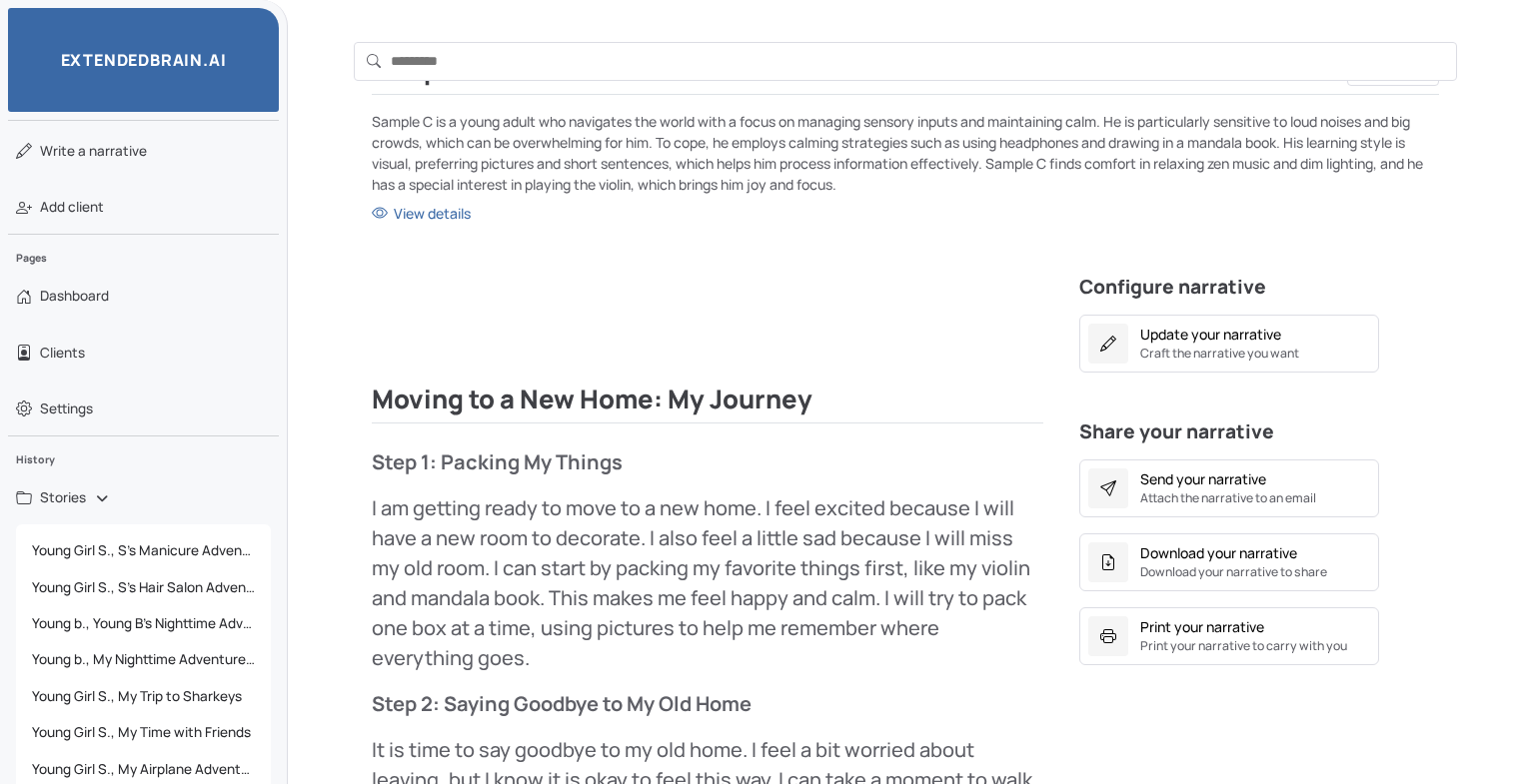 scroll, scrollTop: 0, scrollLeft: 0, axis: both 